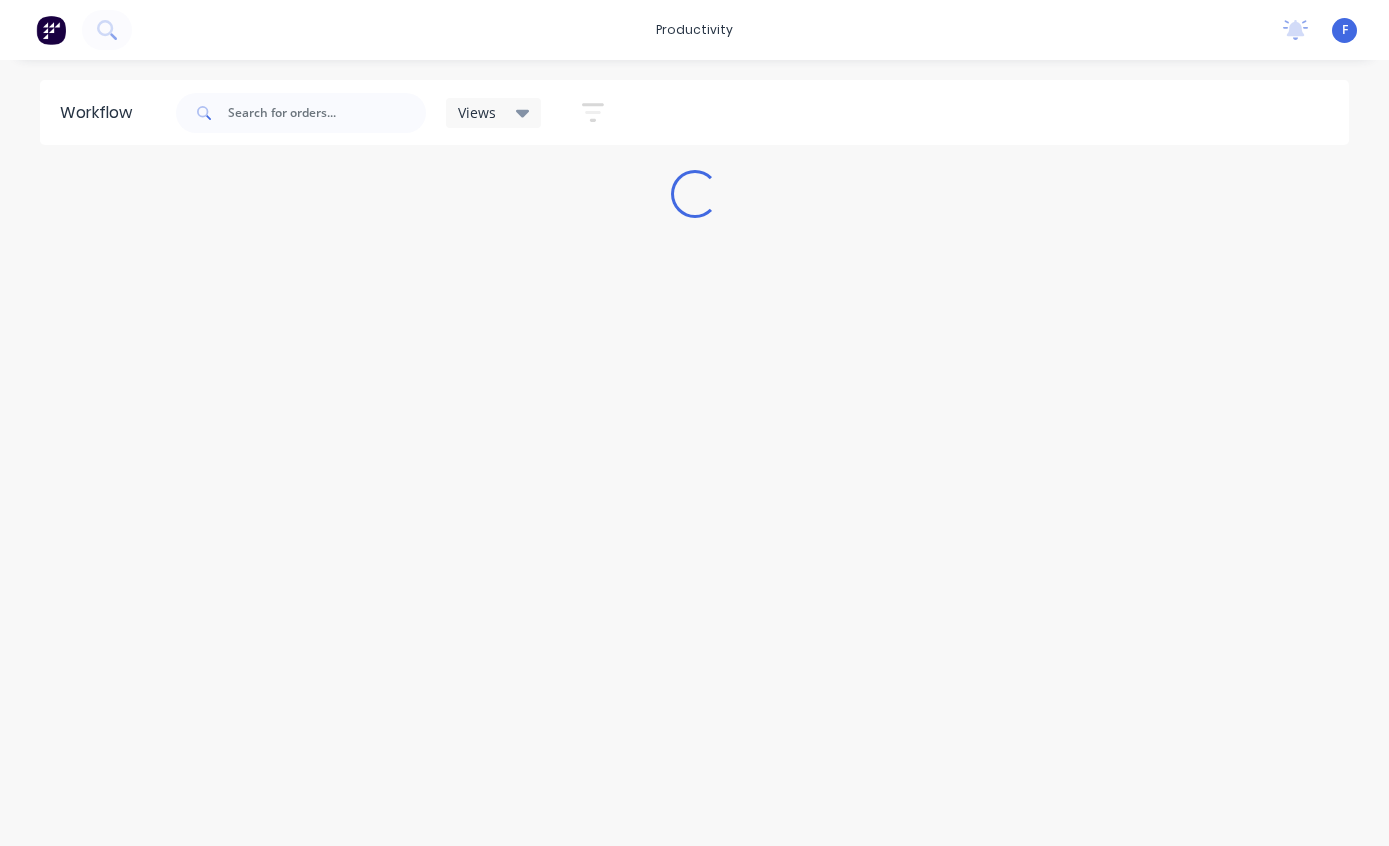 scroll, scrollTop: 0, scrollLeft: 0, axis: both 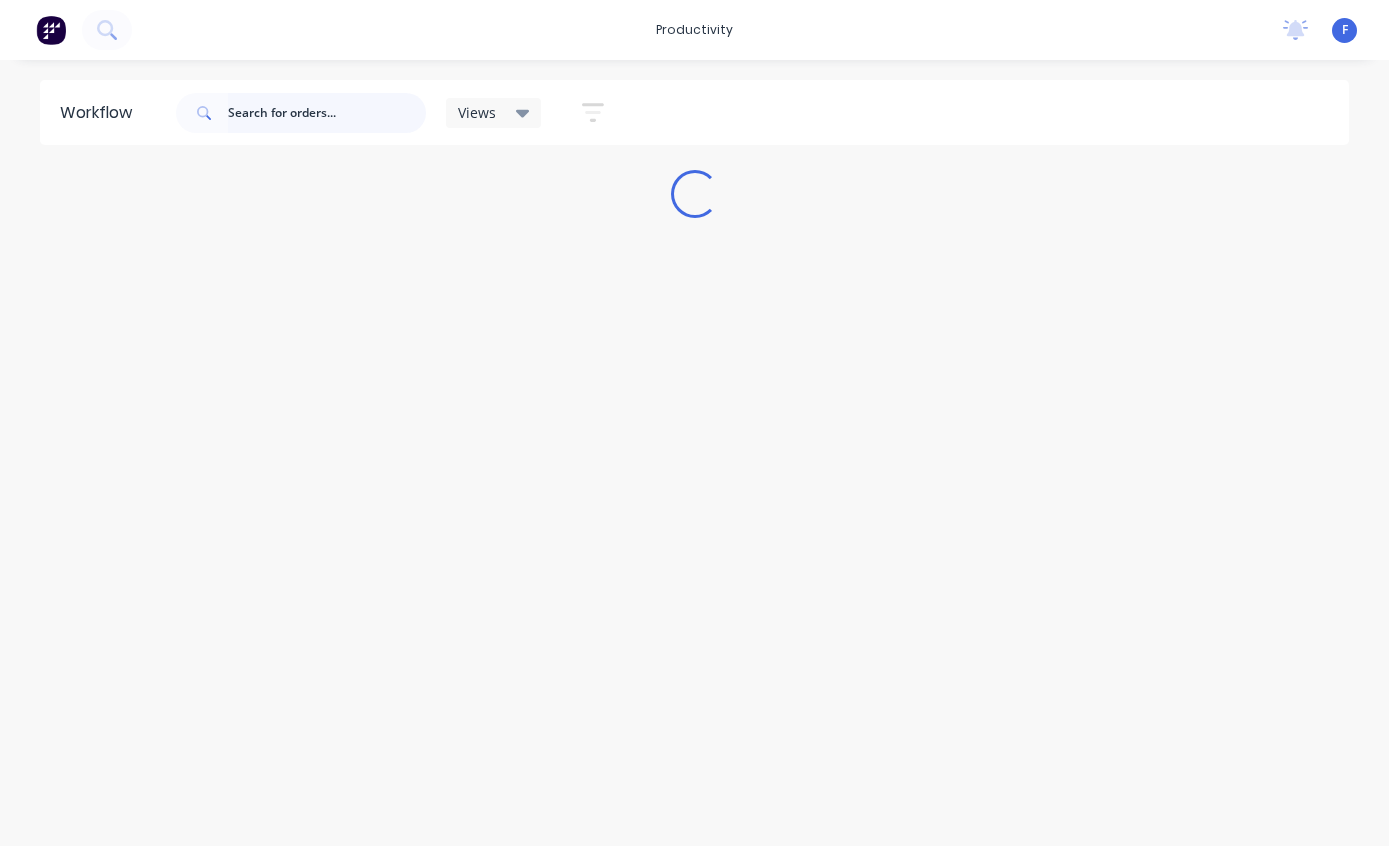 click at bounding box center [327, 113] 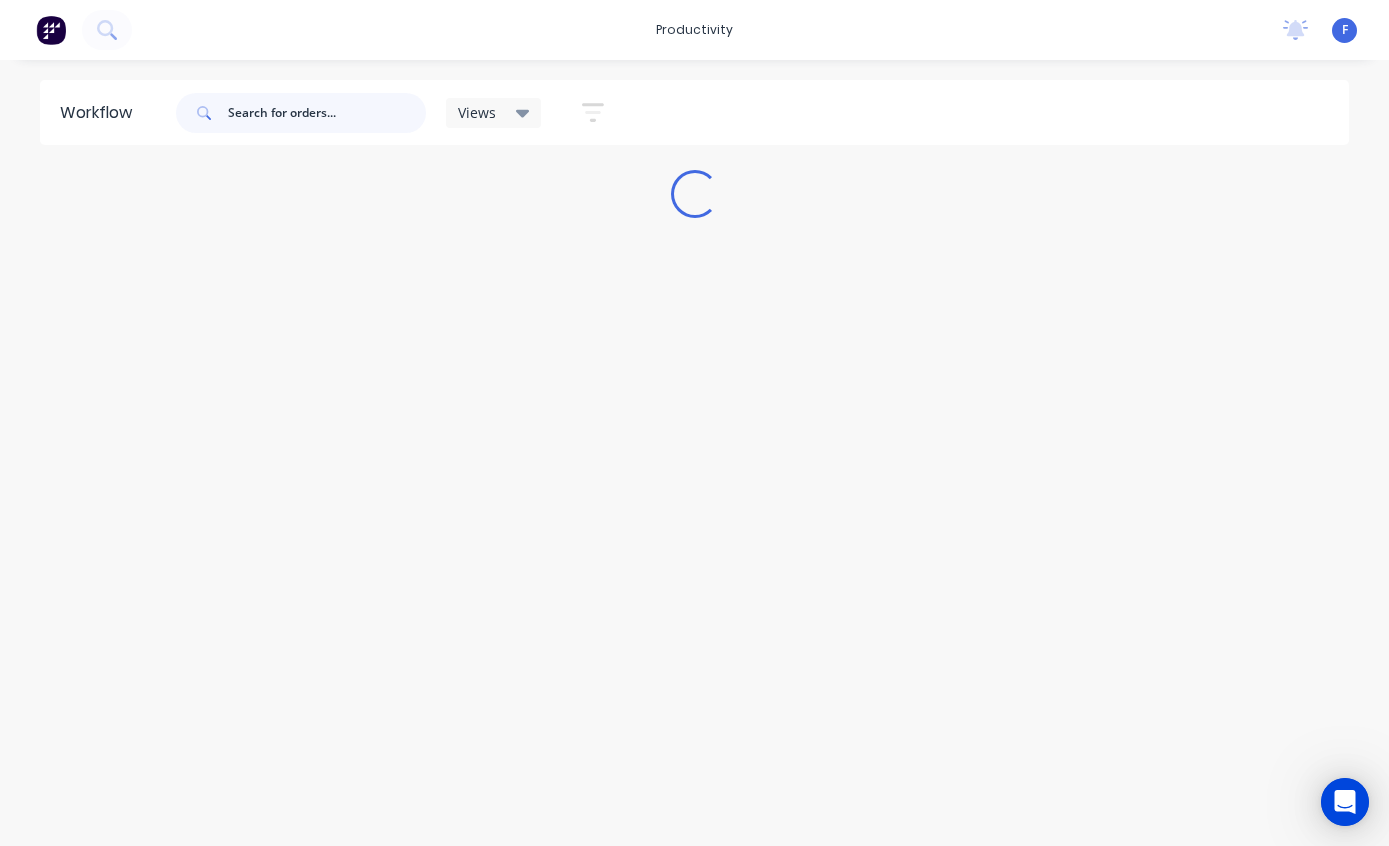 scroll, scrollTop: 0, scrollLeft: 0, axis: both 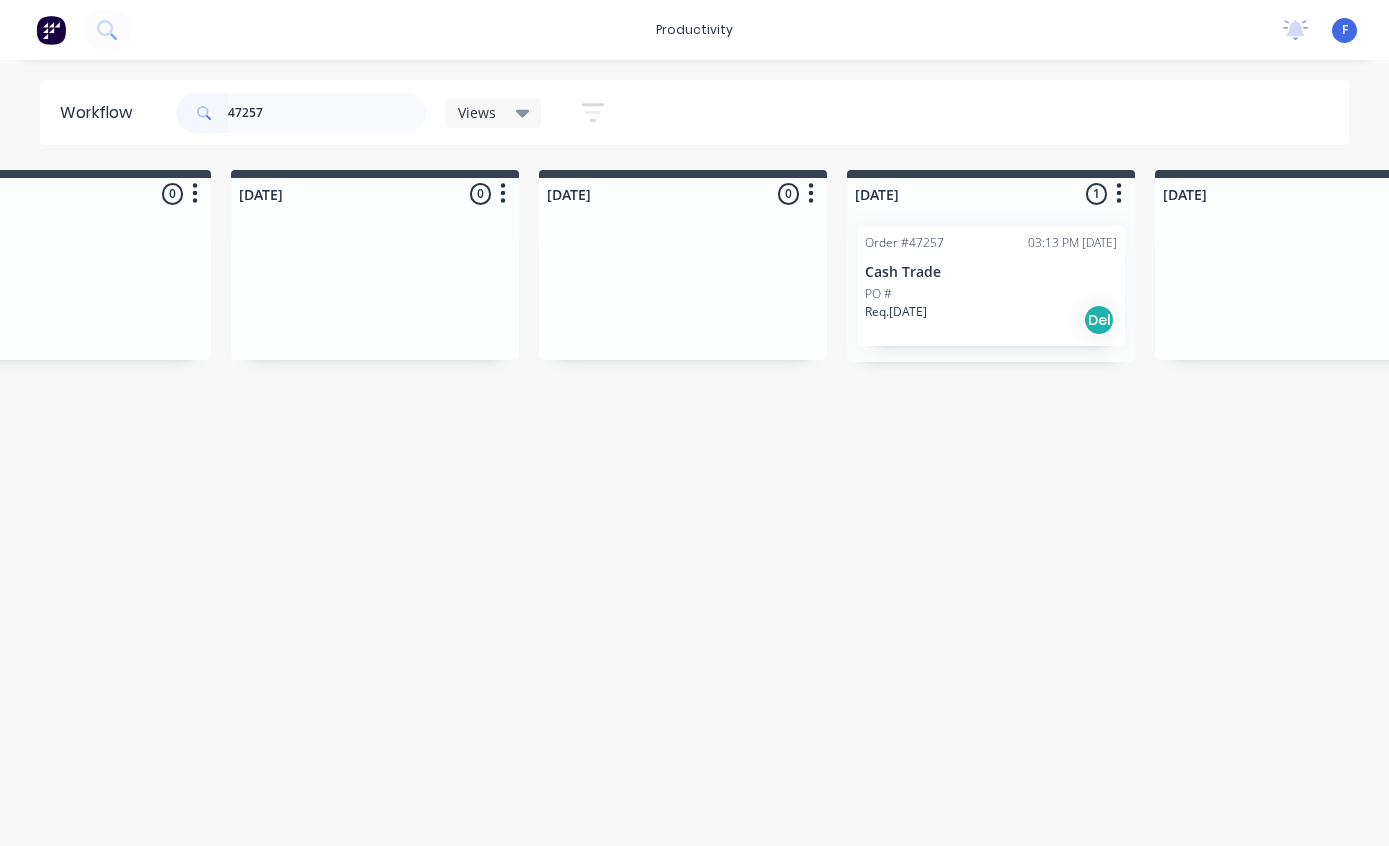 click on "Order #47257 03:13 PM [DATE]" at bounding box center [991, 243] 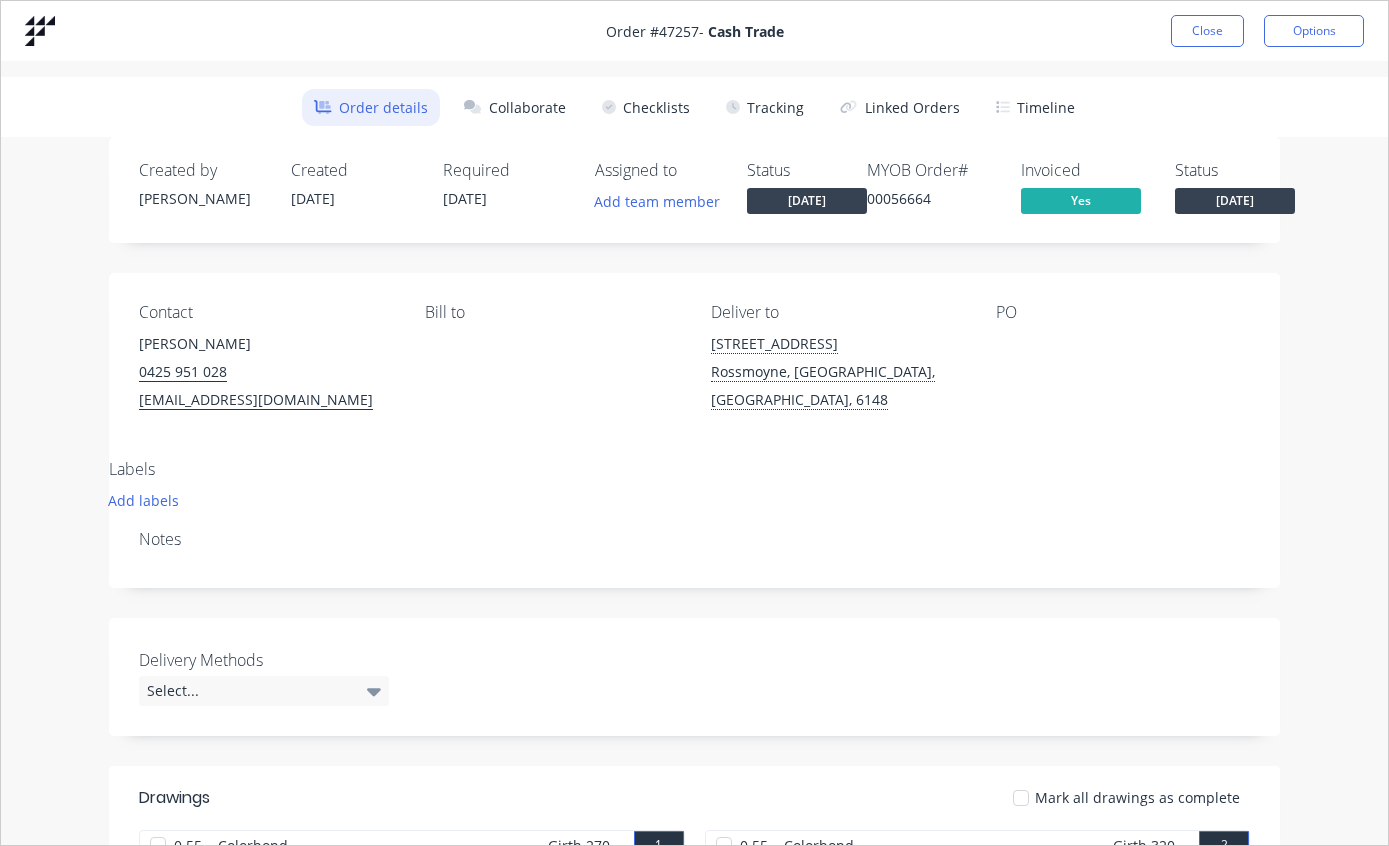 scroll, scrollTop: 0, scrollLeft: 0, axis: both 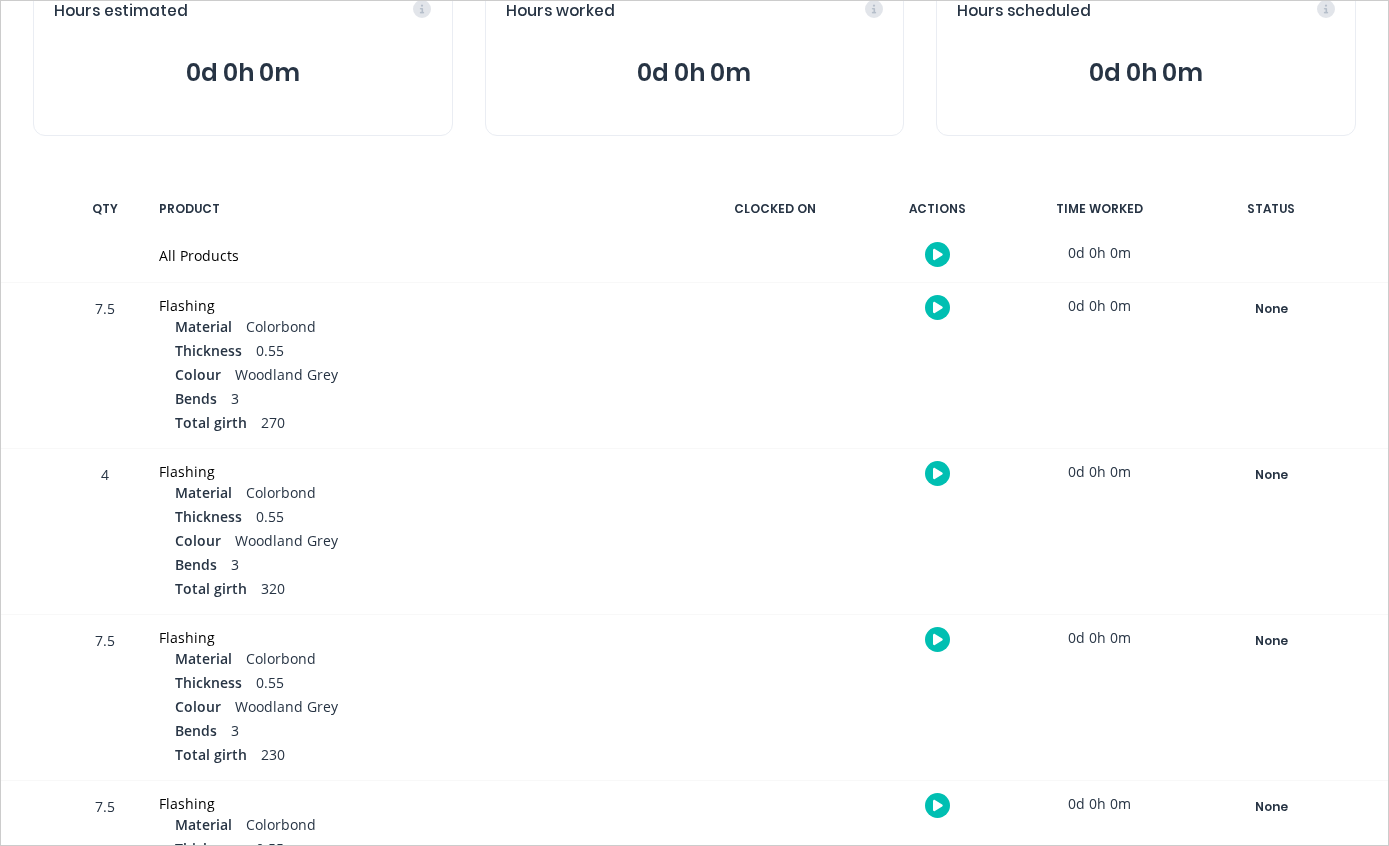 click on "None" at bounding box center [1271, 309] 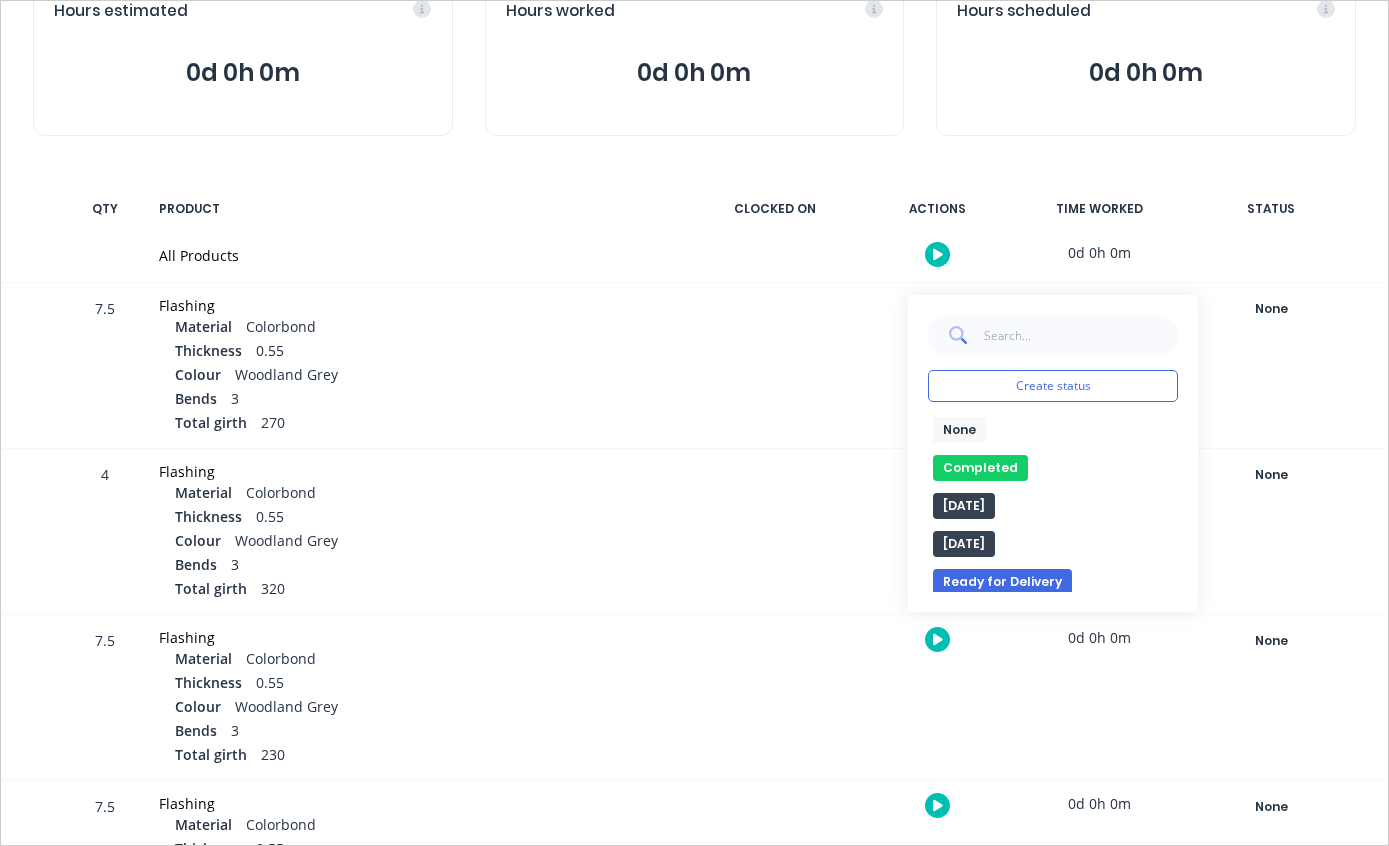 click on "Completed" at bounding box center (980, 468) 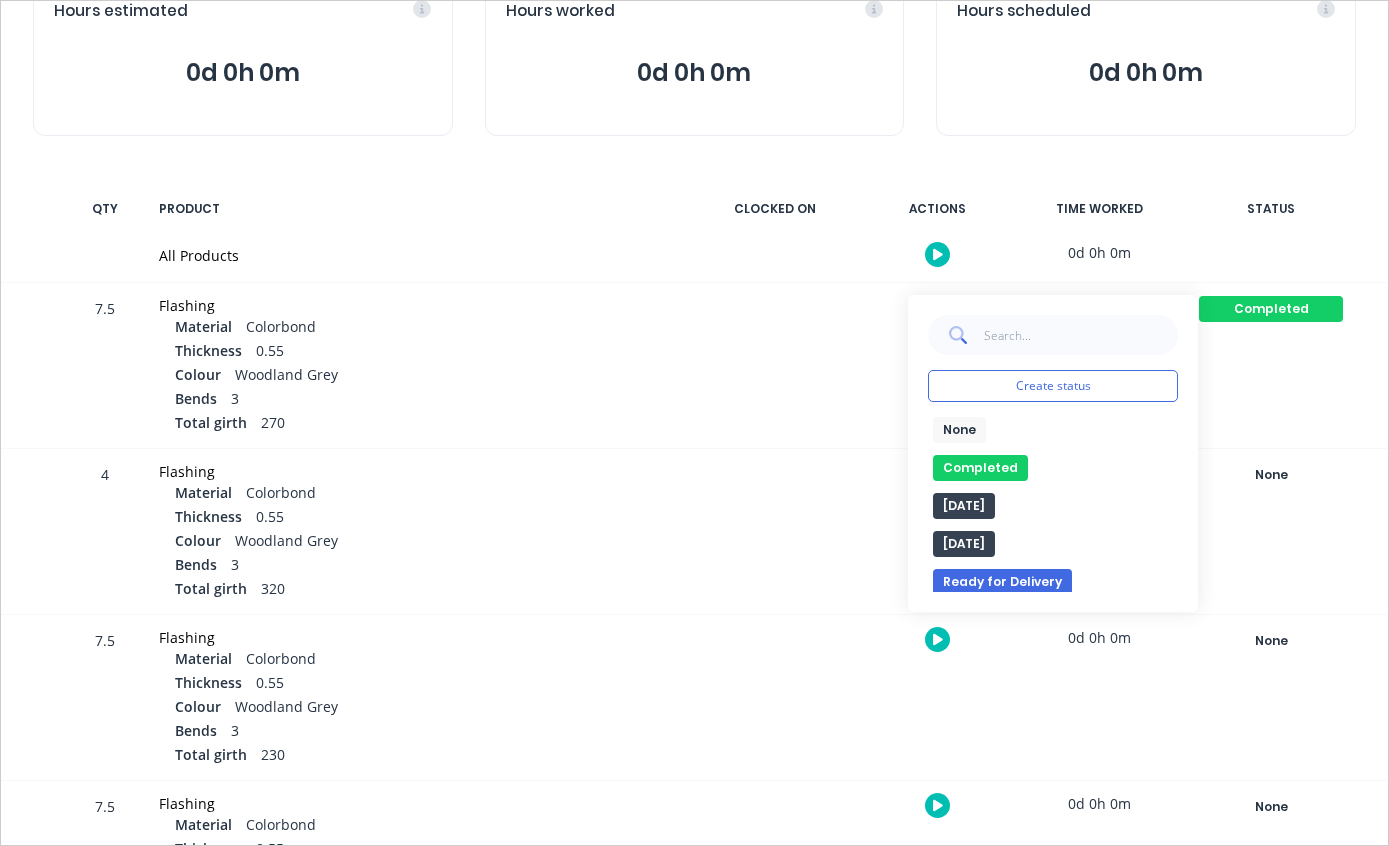 click on "None" at bounding box center (1271, 475) 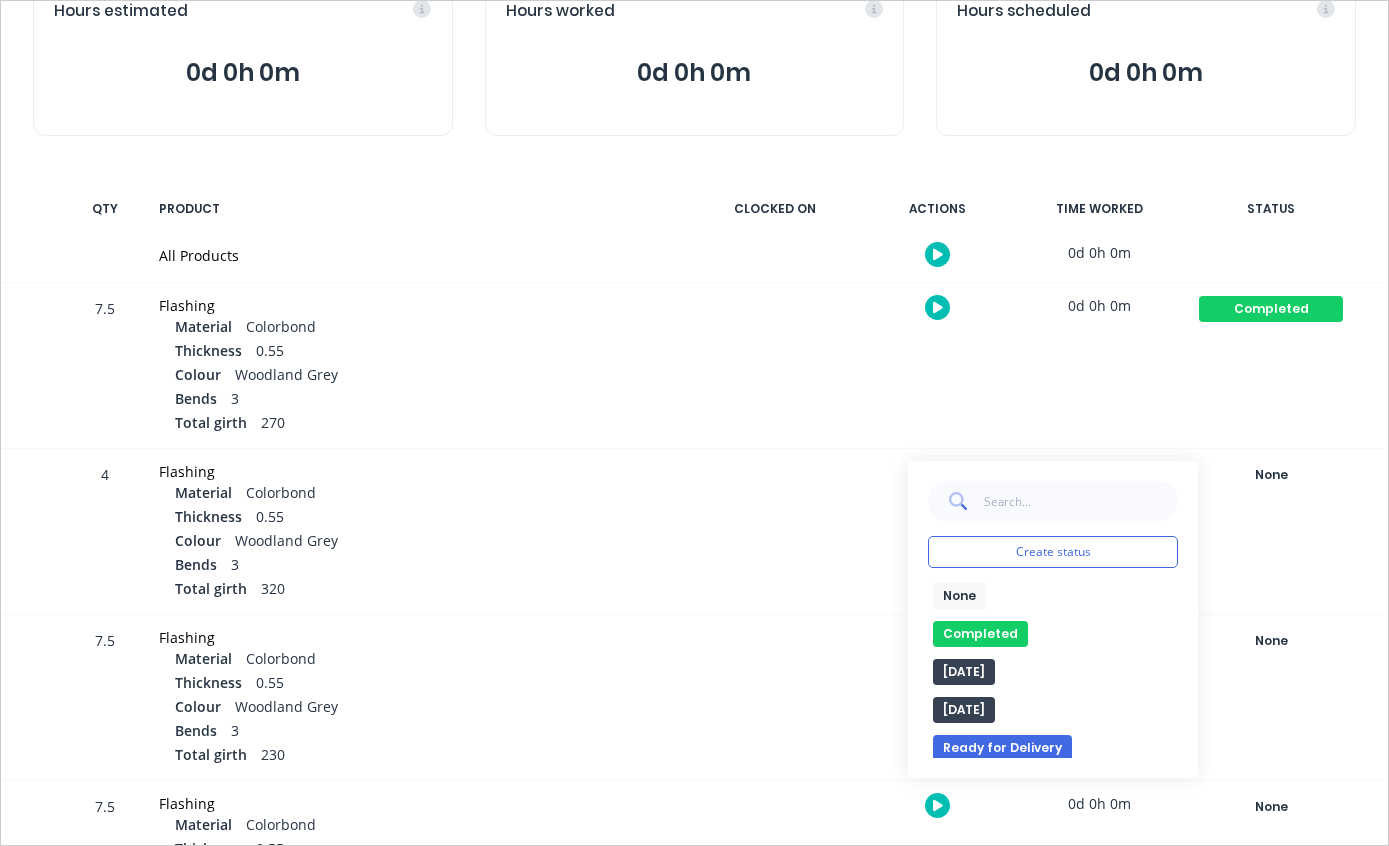 click on "Completed" at bounding box center [980, 634] 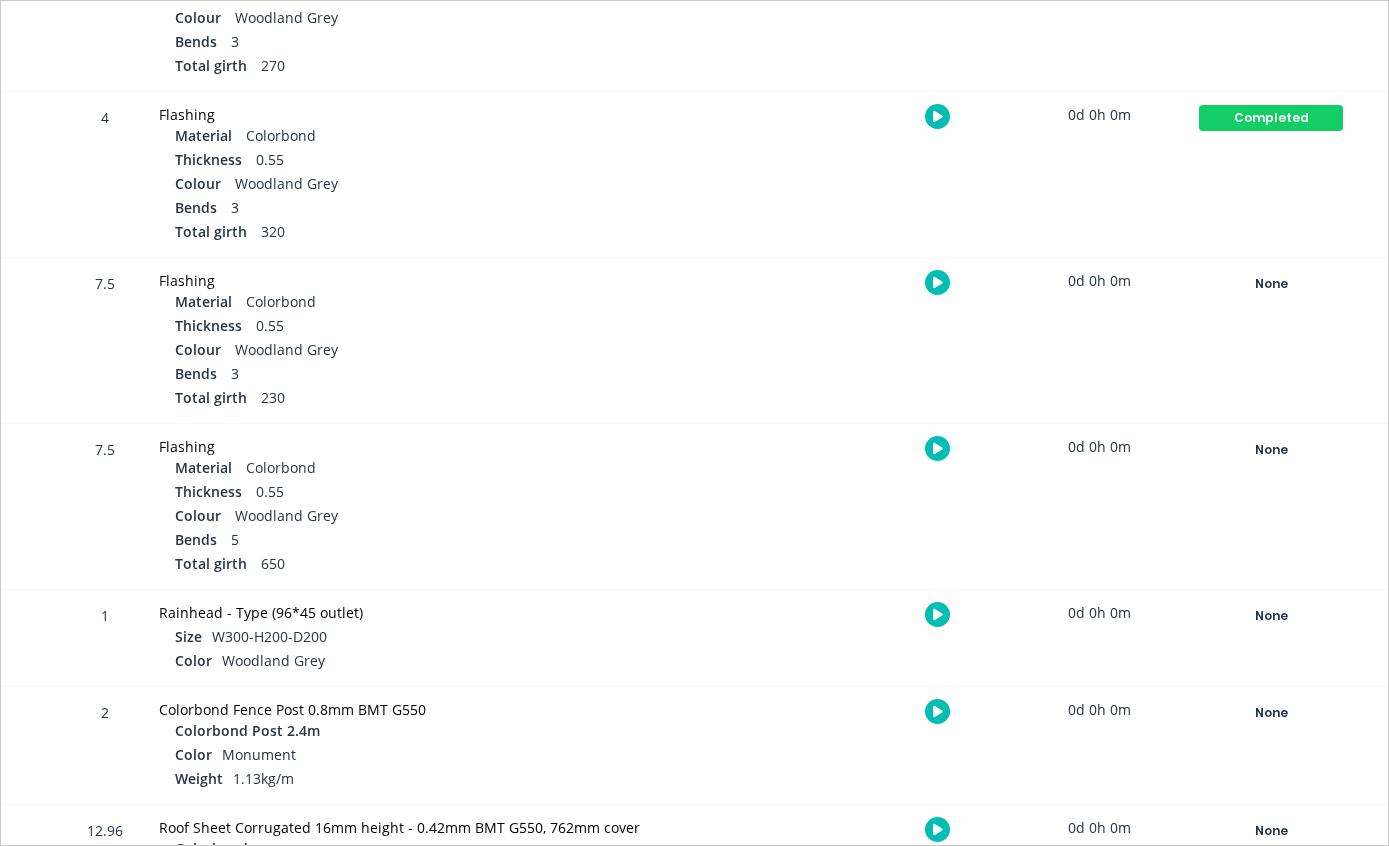 scroll, scrollTop: 610, scrollLeft: 0, axis: vertical 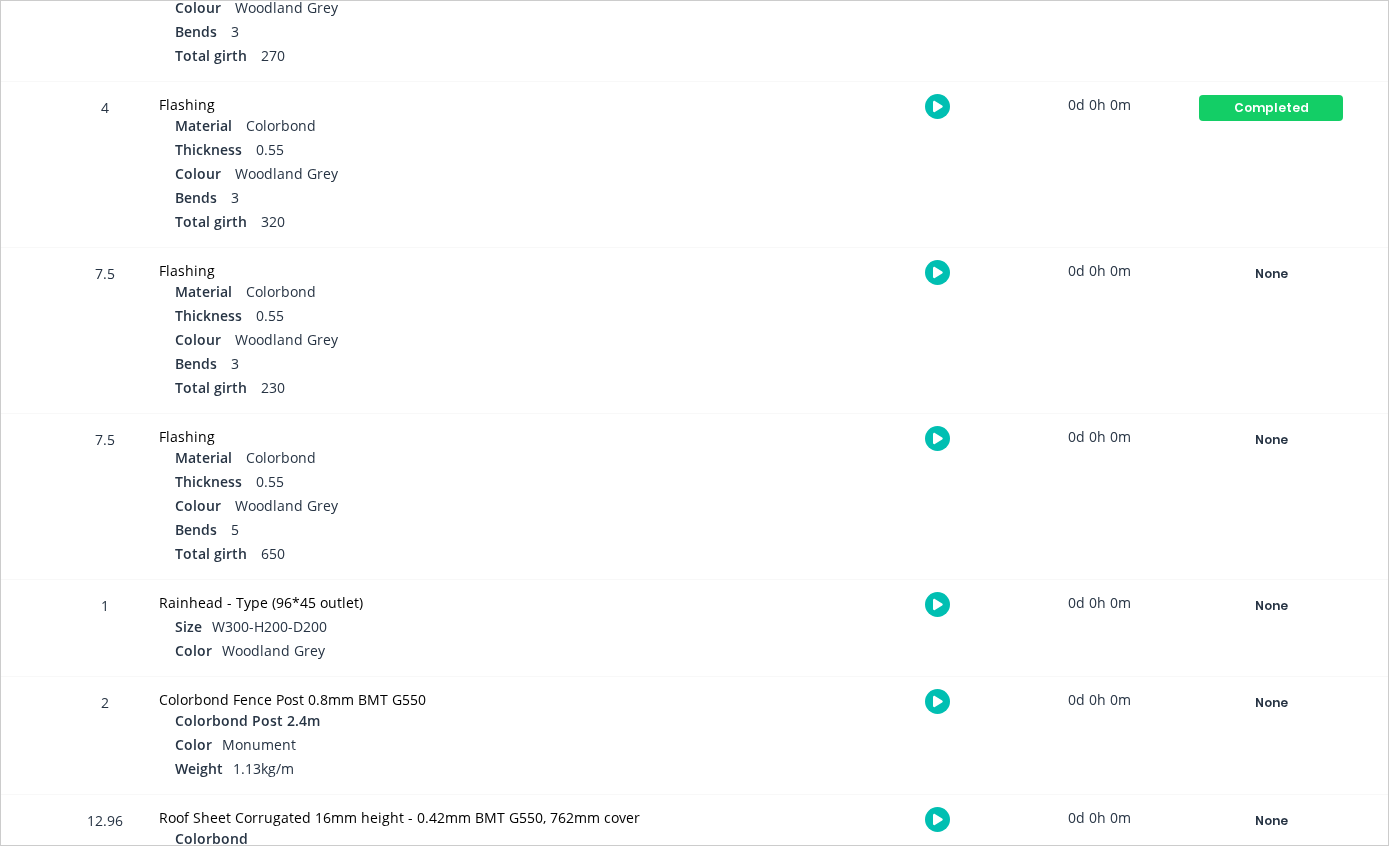 click on "None" at bounding box center [1271, 274] 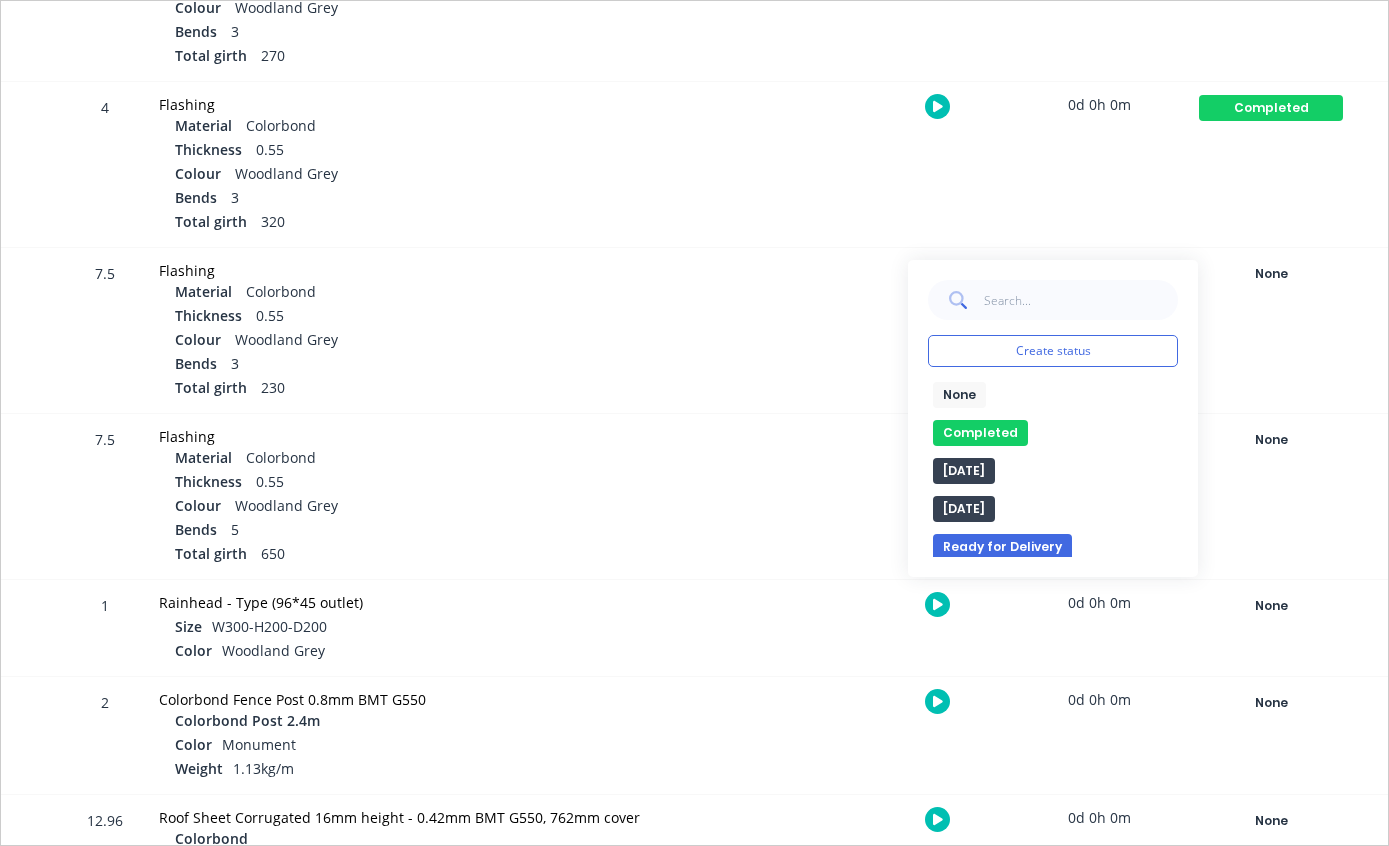 click on "Completed" at bounding box center [980, 433] 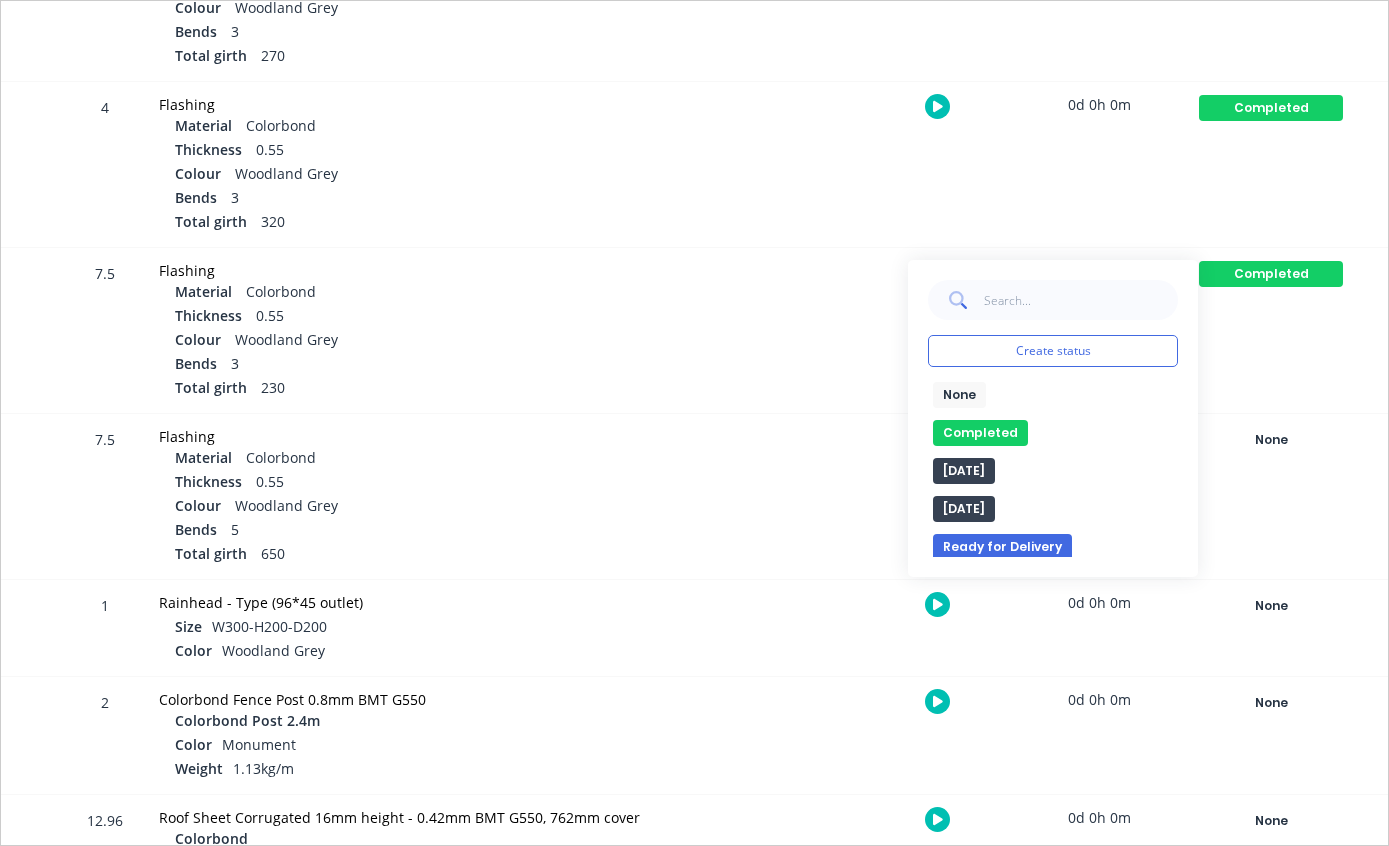 click on "None" at bounding box center [1271, 440] 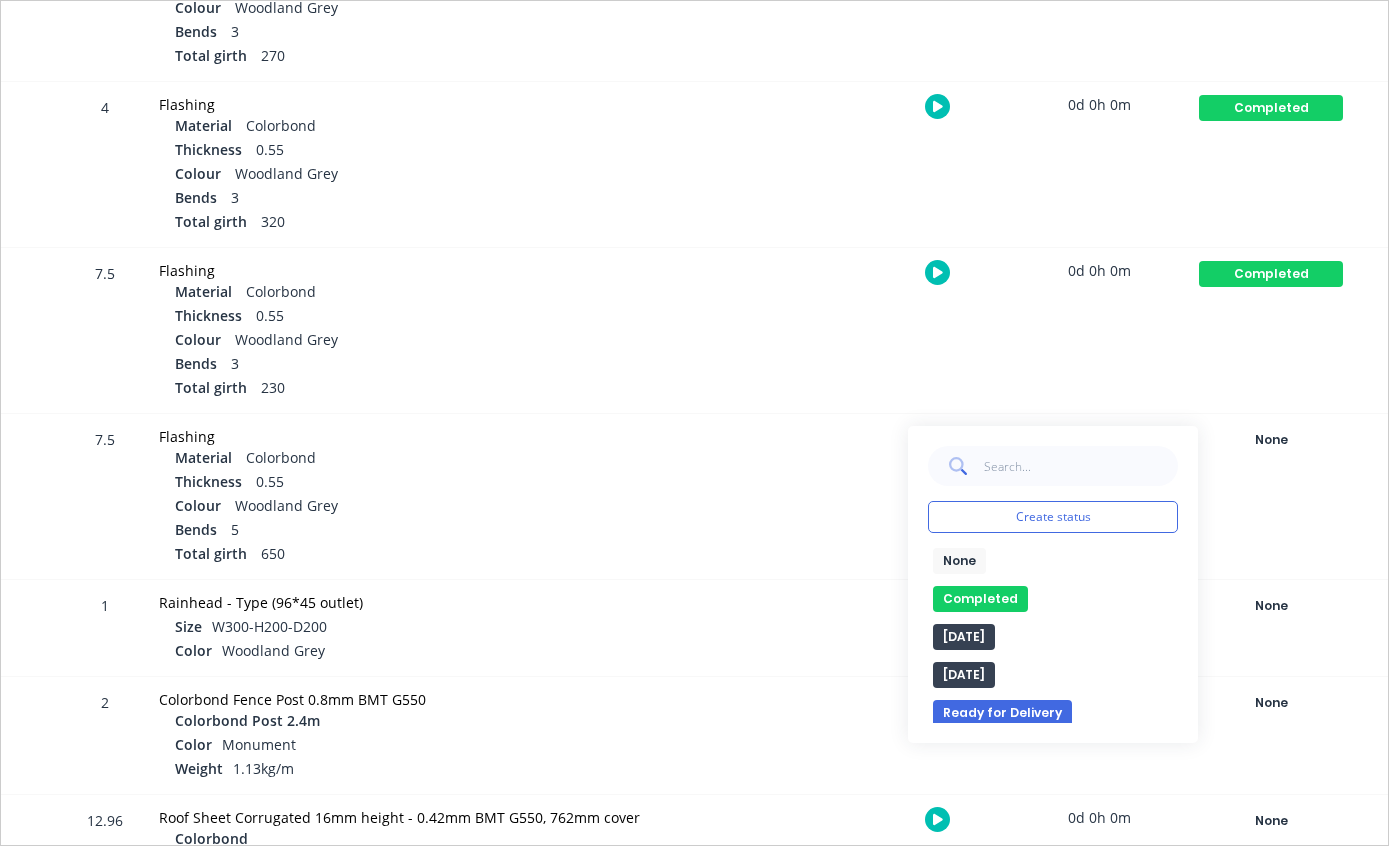 click on "Completed" at bounding box center [980, 599] 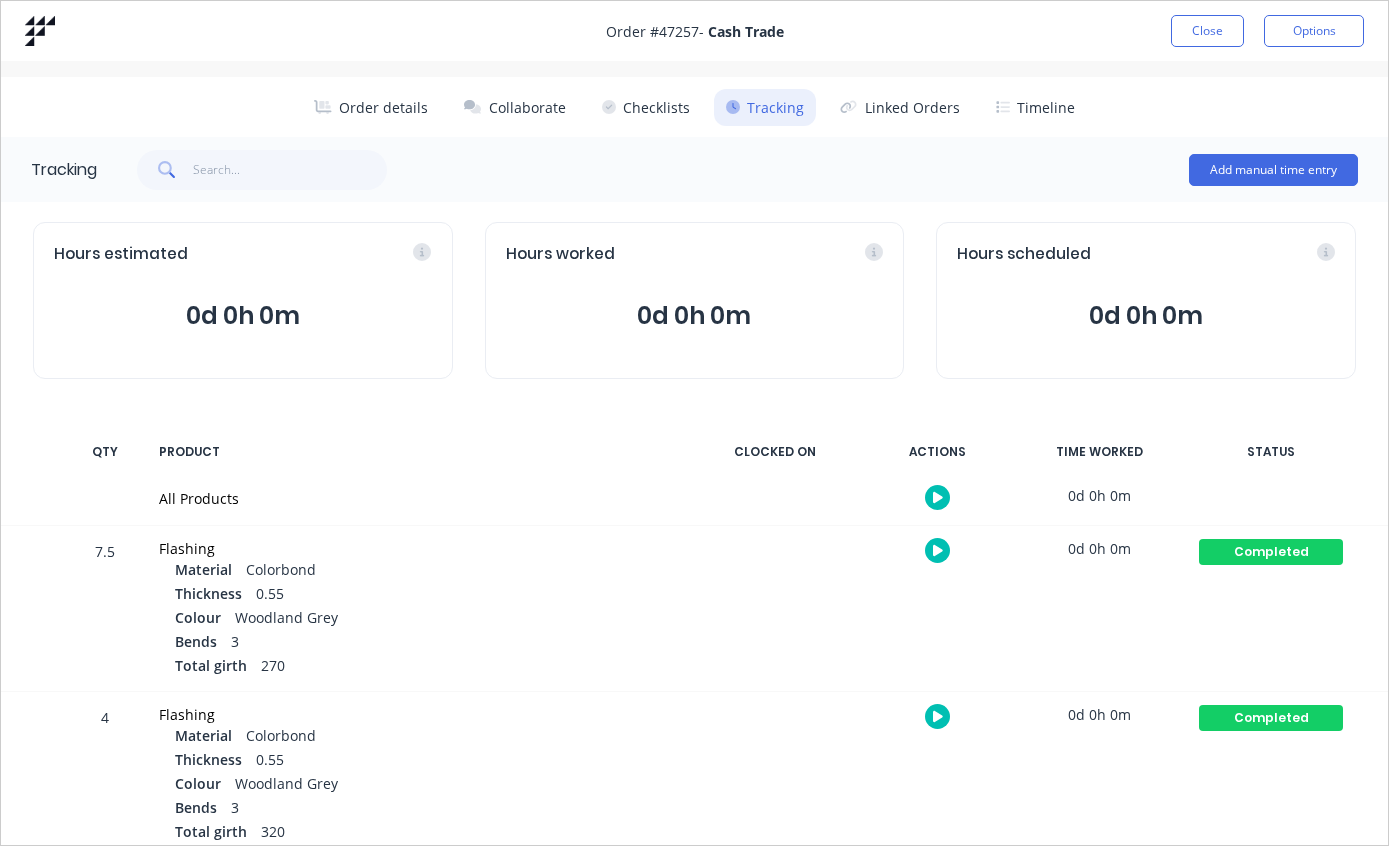 scroll, scrollTop: 0, scrollLeft: 0, axis: both 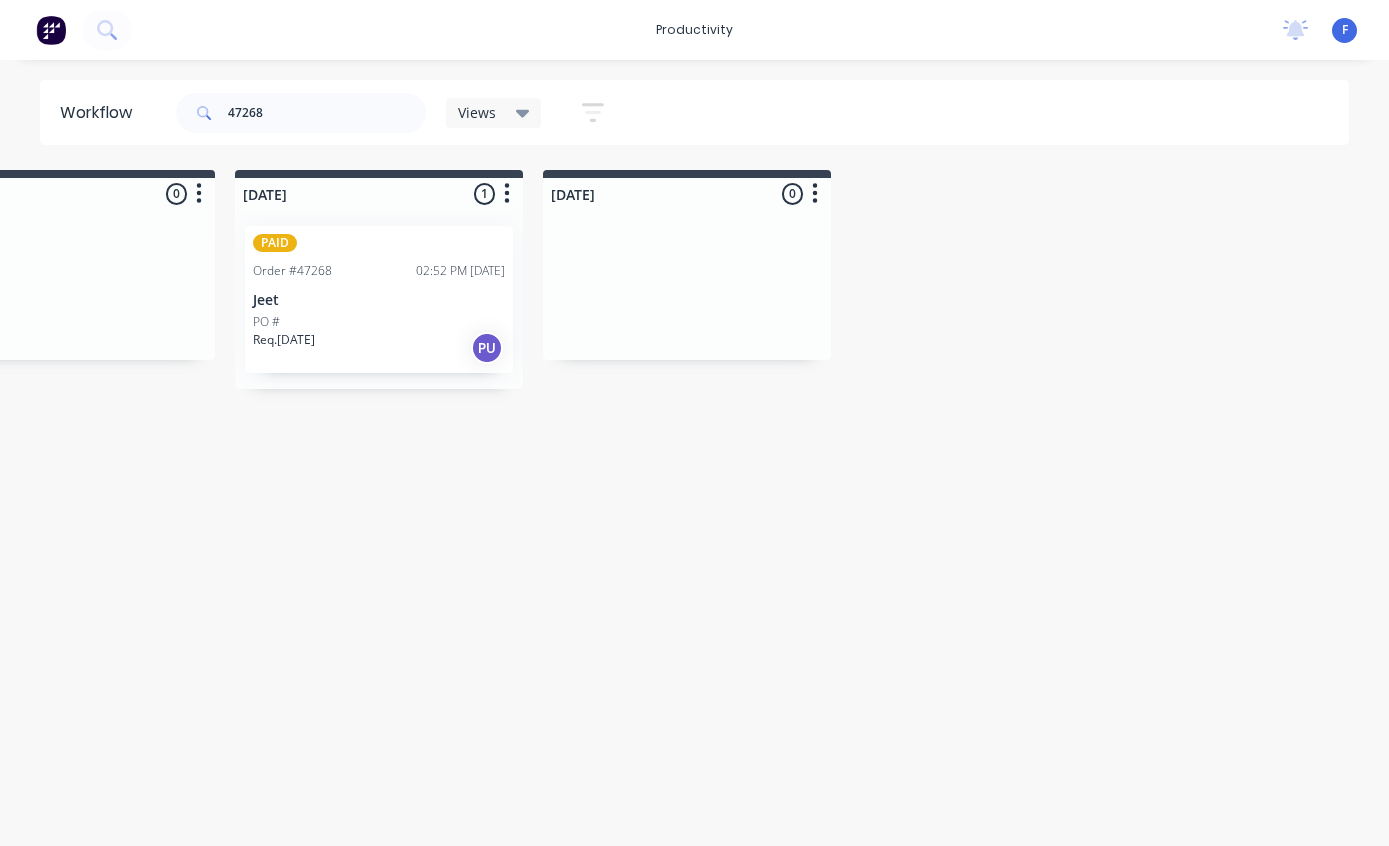 click on "Jeet" at bounding box center (379, 300) 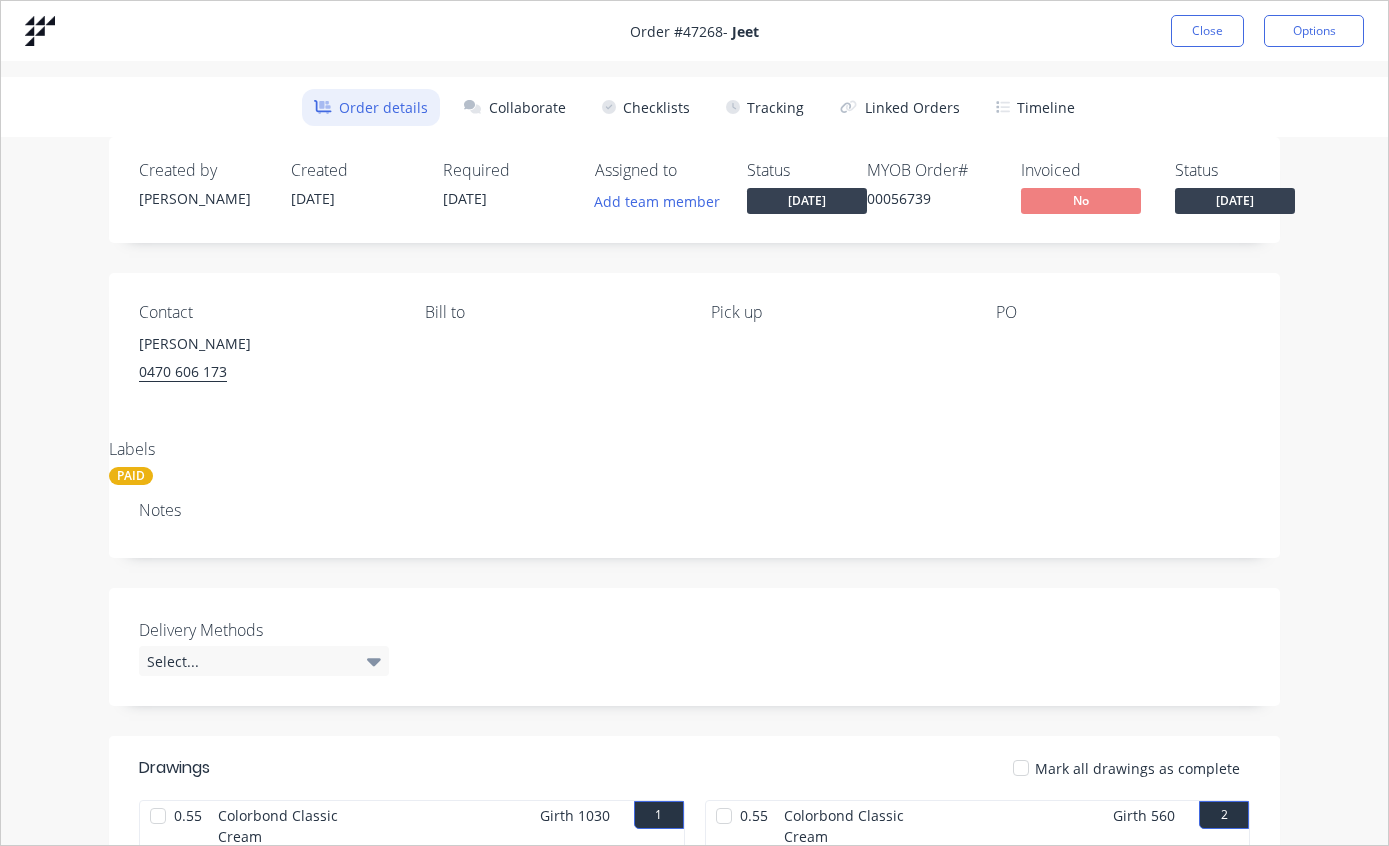 click on "Tracking" at bounding box center [765, 107] 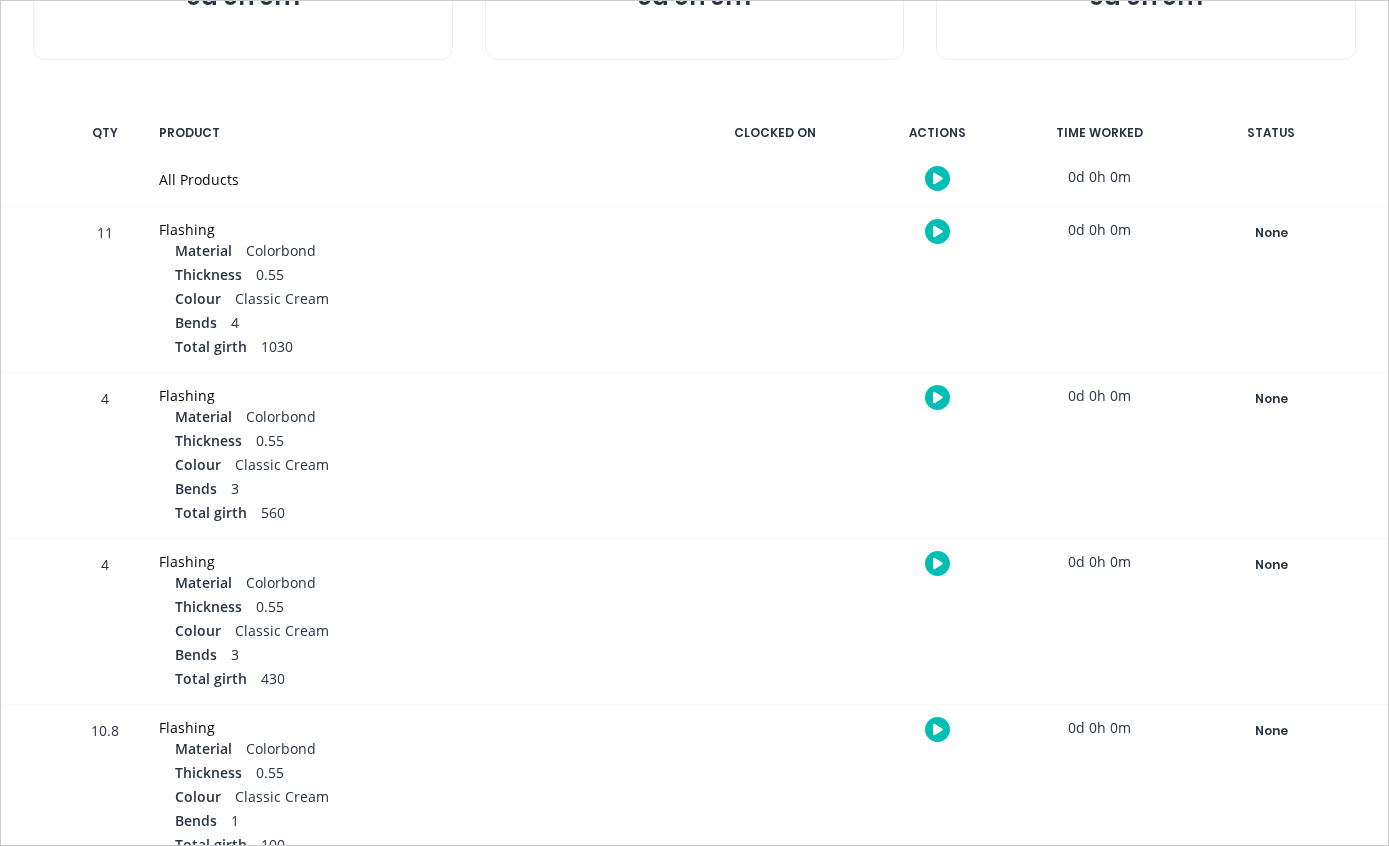 scroll, scrollTop: 318, scrollLeft: 0, axis: vertical 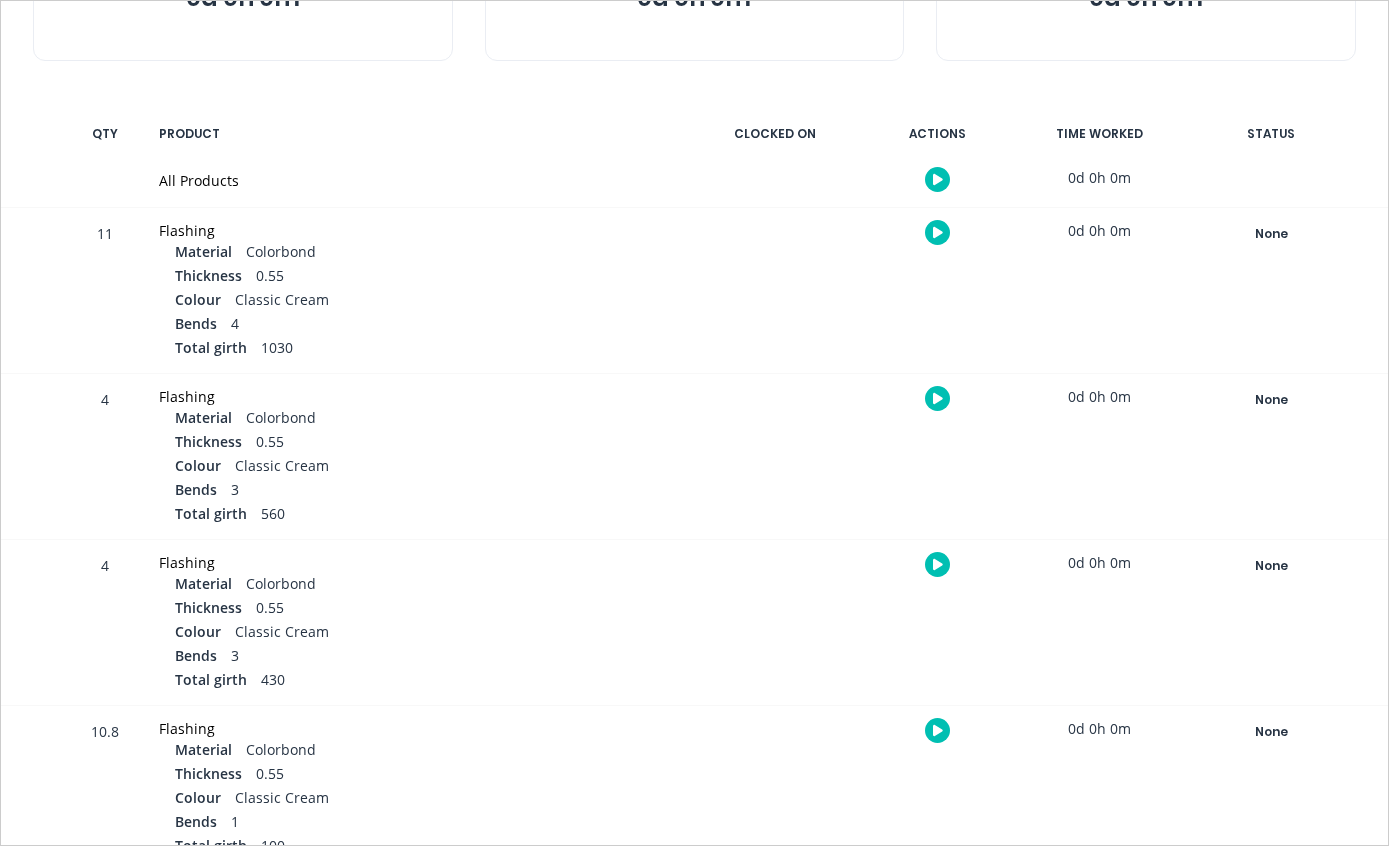 click on "None" at bounding box center (1271, 234) 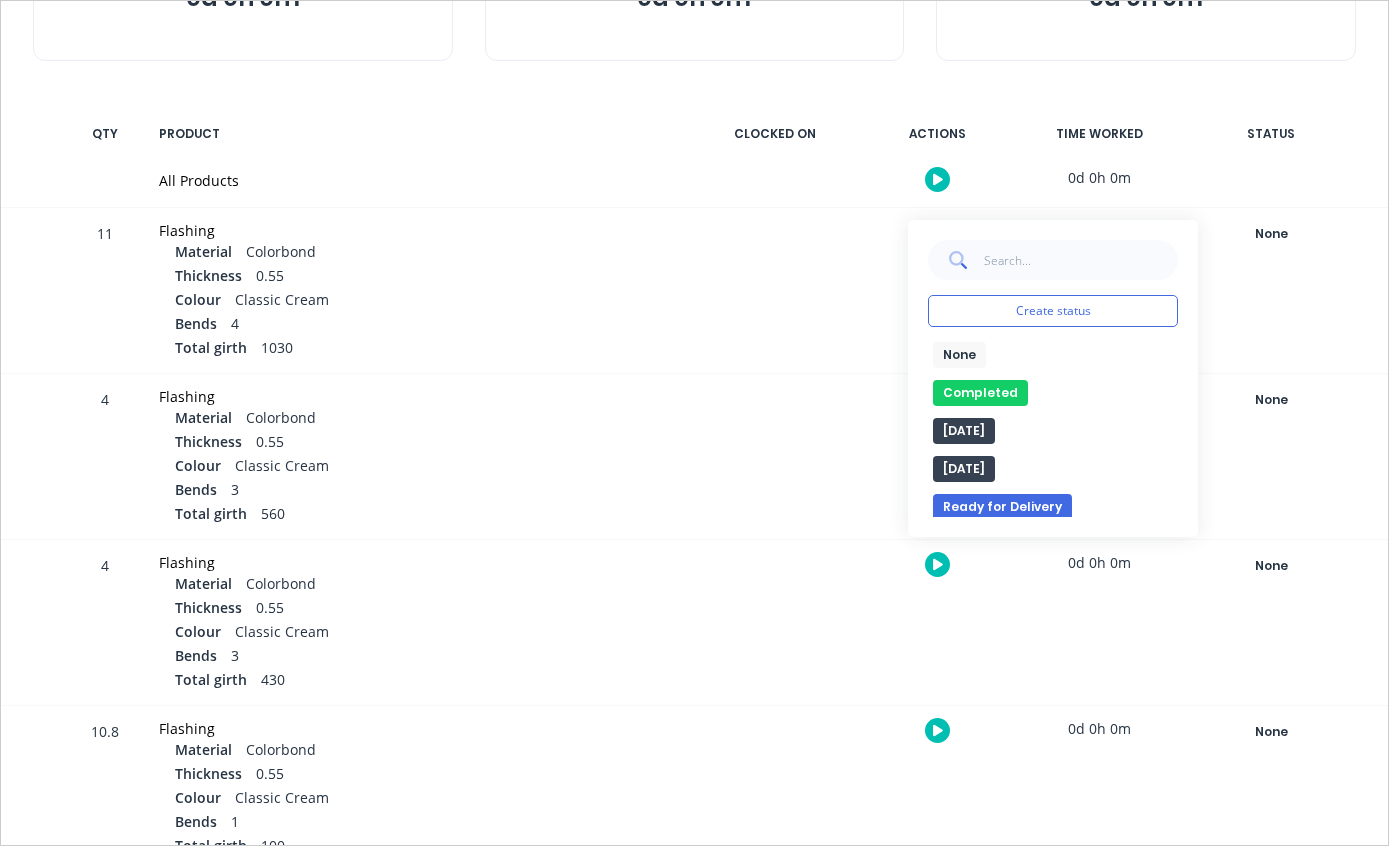 click on "Completed" at bounding box center (980, 393) 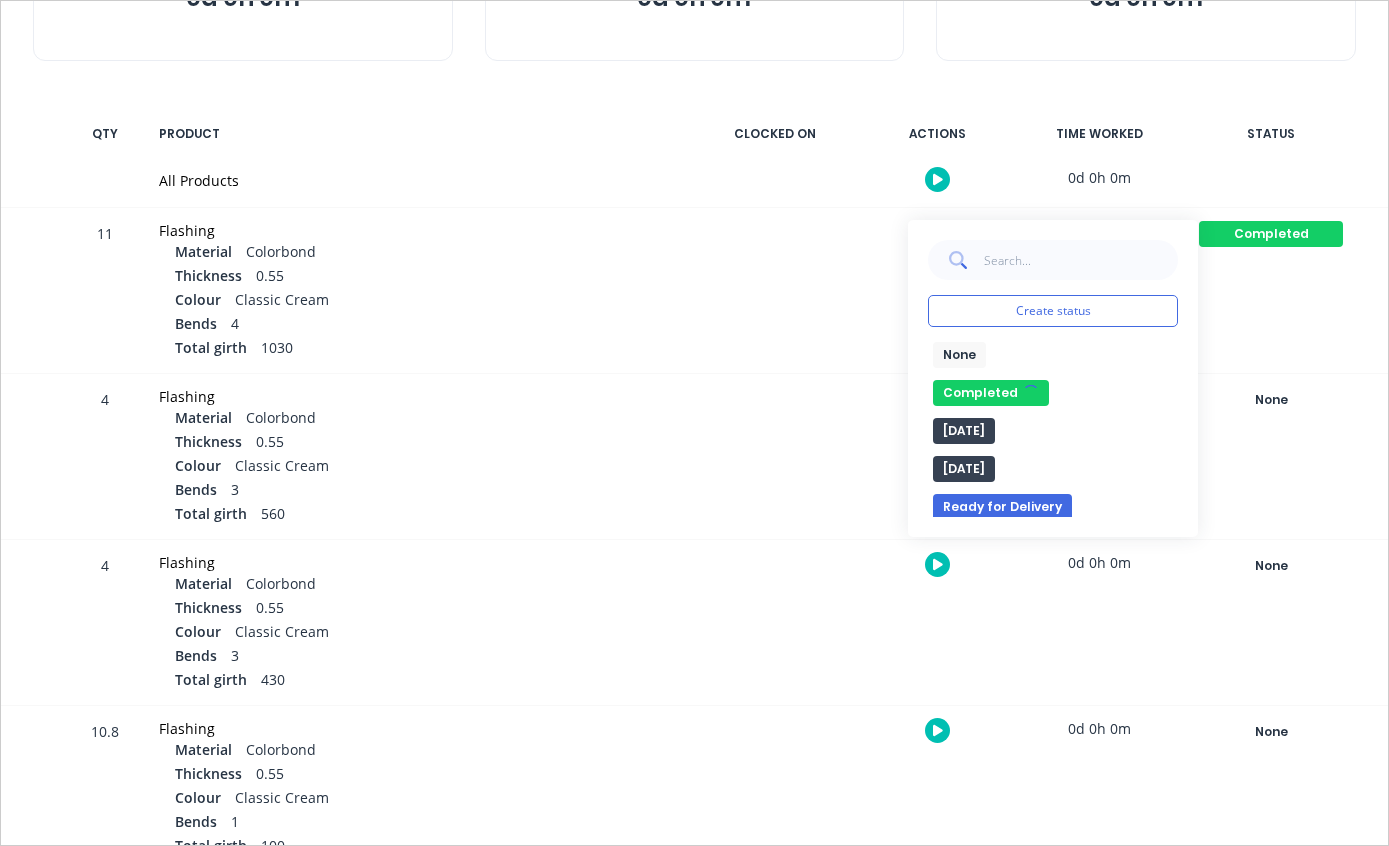 click on "None" at bounding box center [1271, 400] 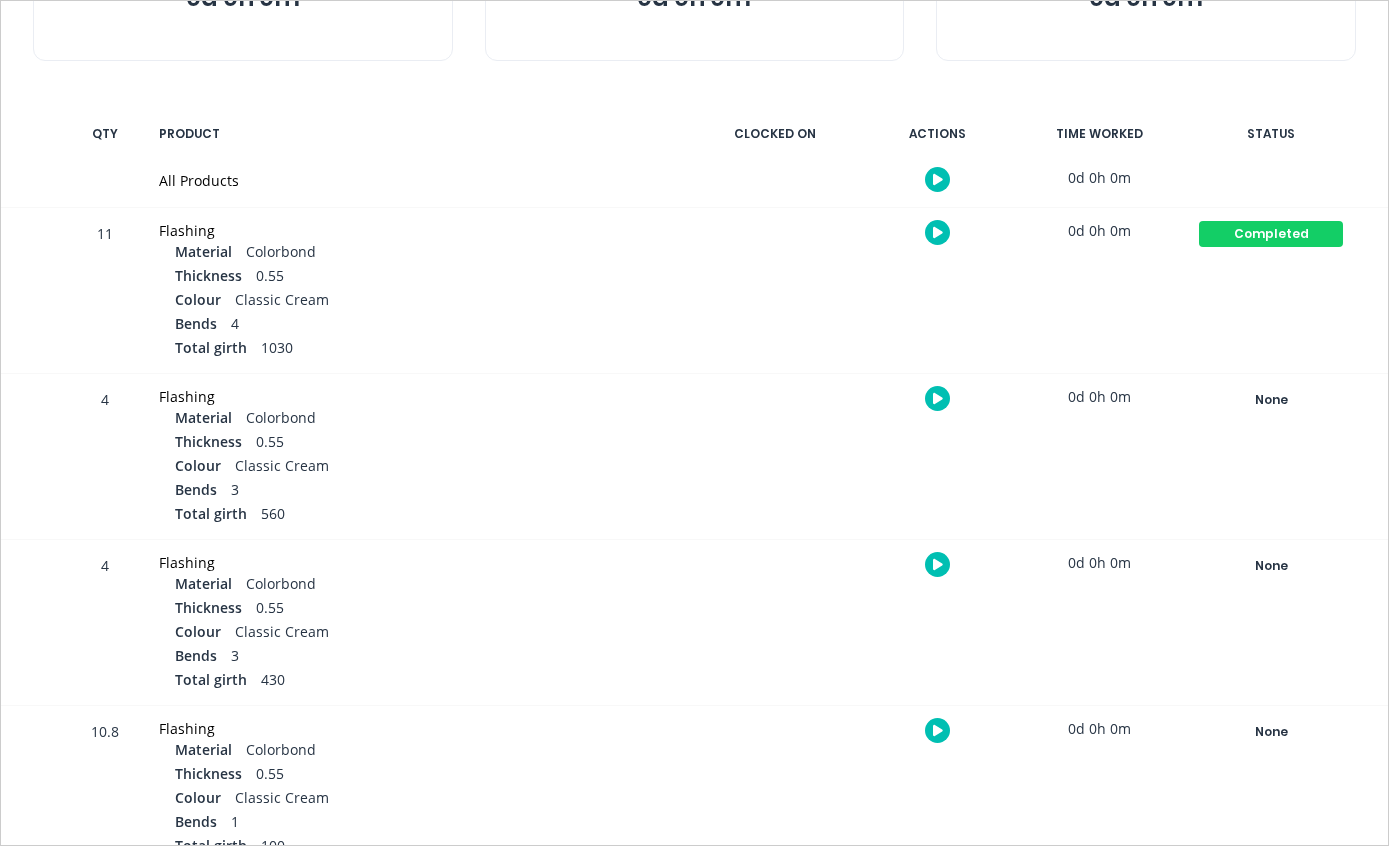 click on "None" at bounding box center [1271, 400] 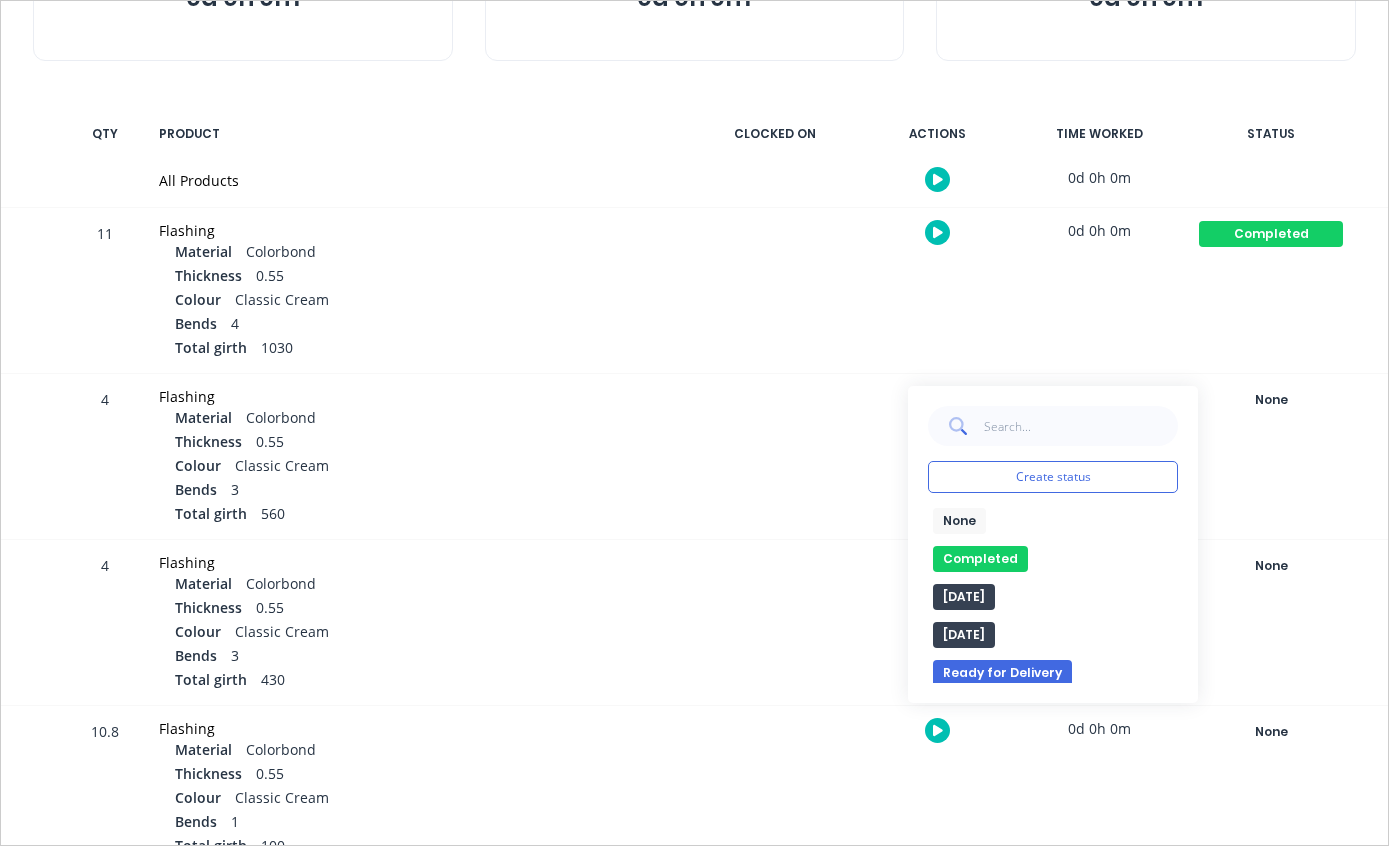 click on "Completed" at bounding box center [980, 559] 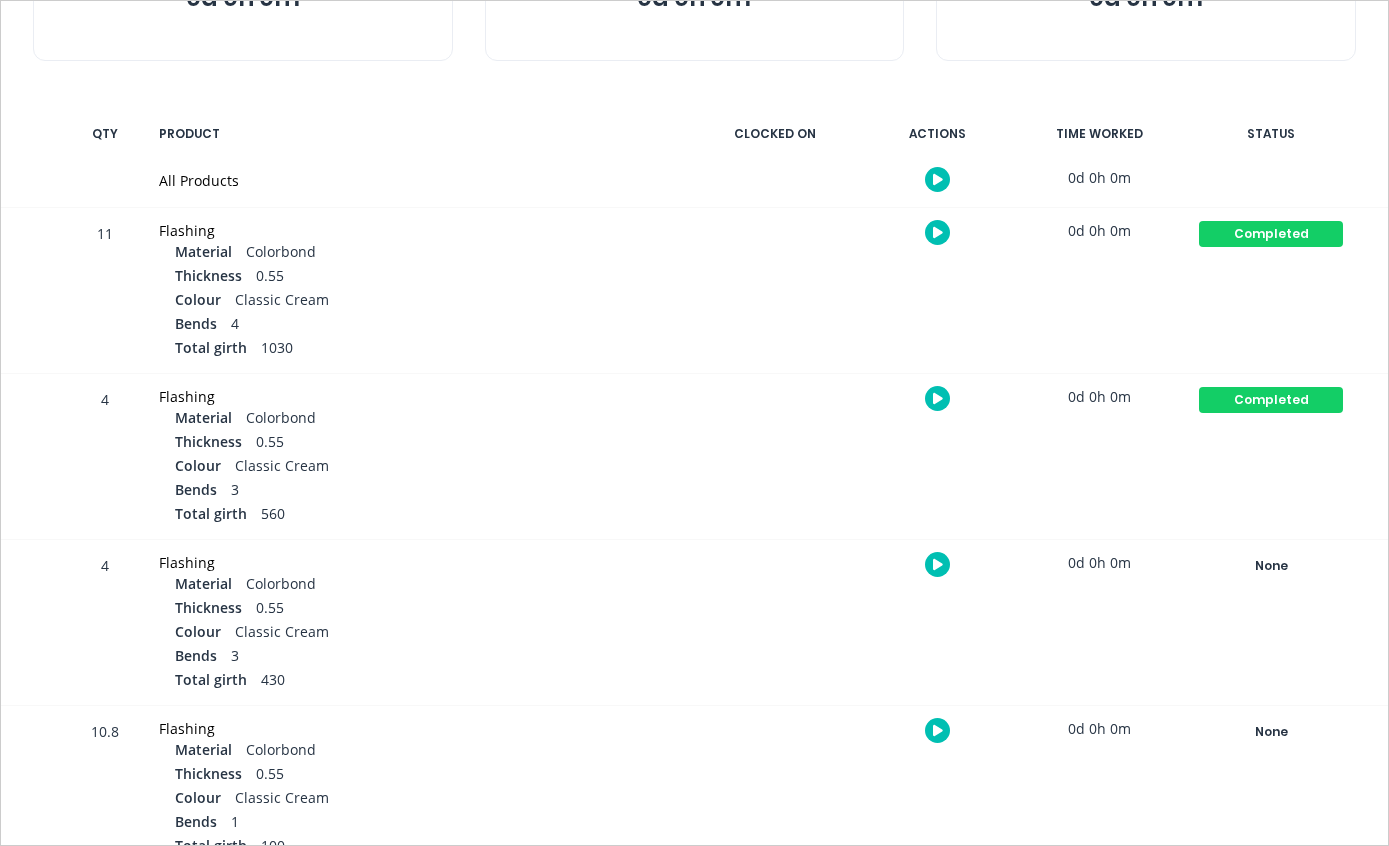 click on "None" at bounding box center (1271, 566) 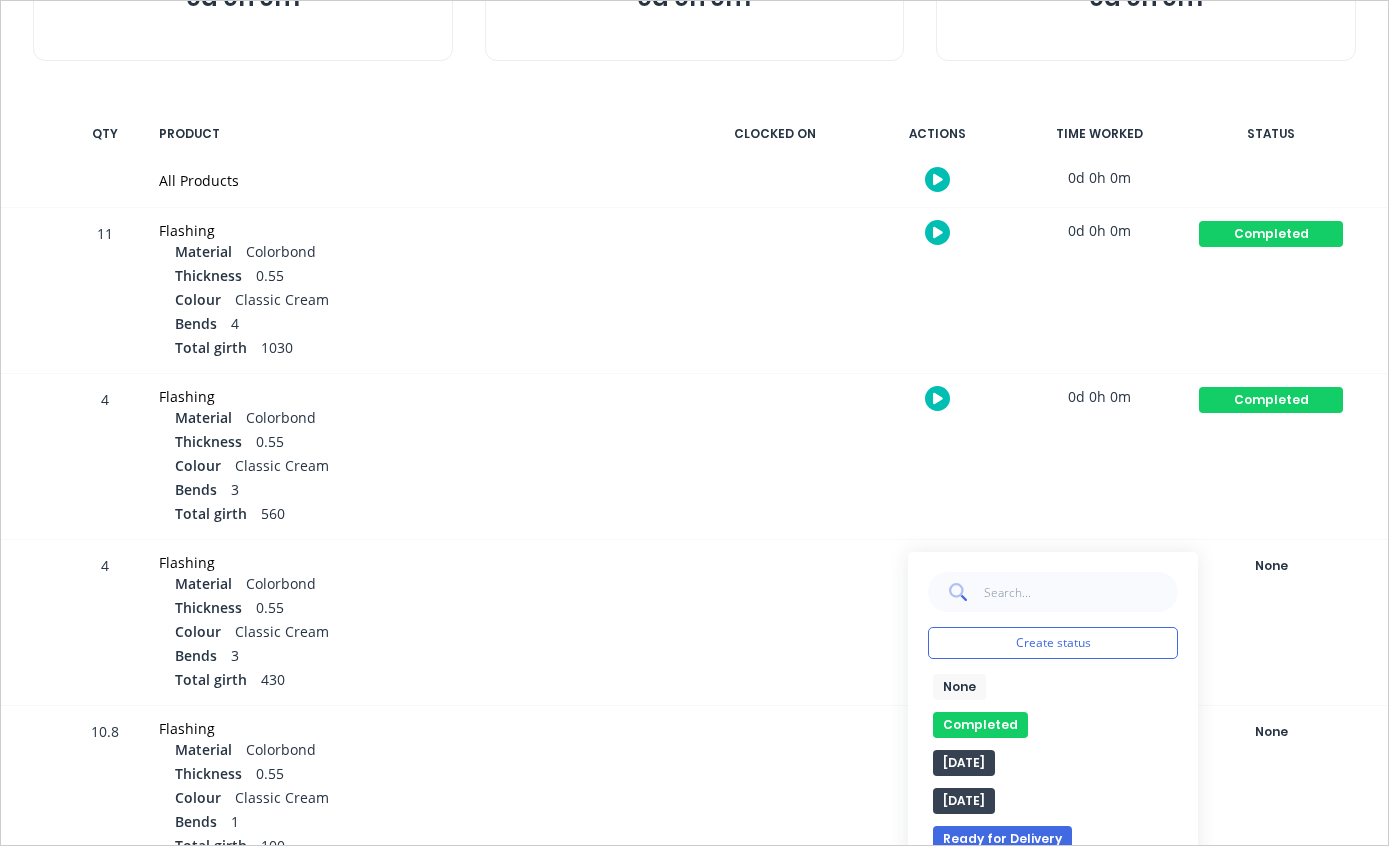 click on "Completed" at bounding box center [980, 725] 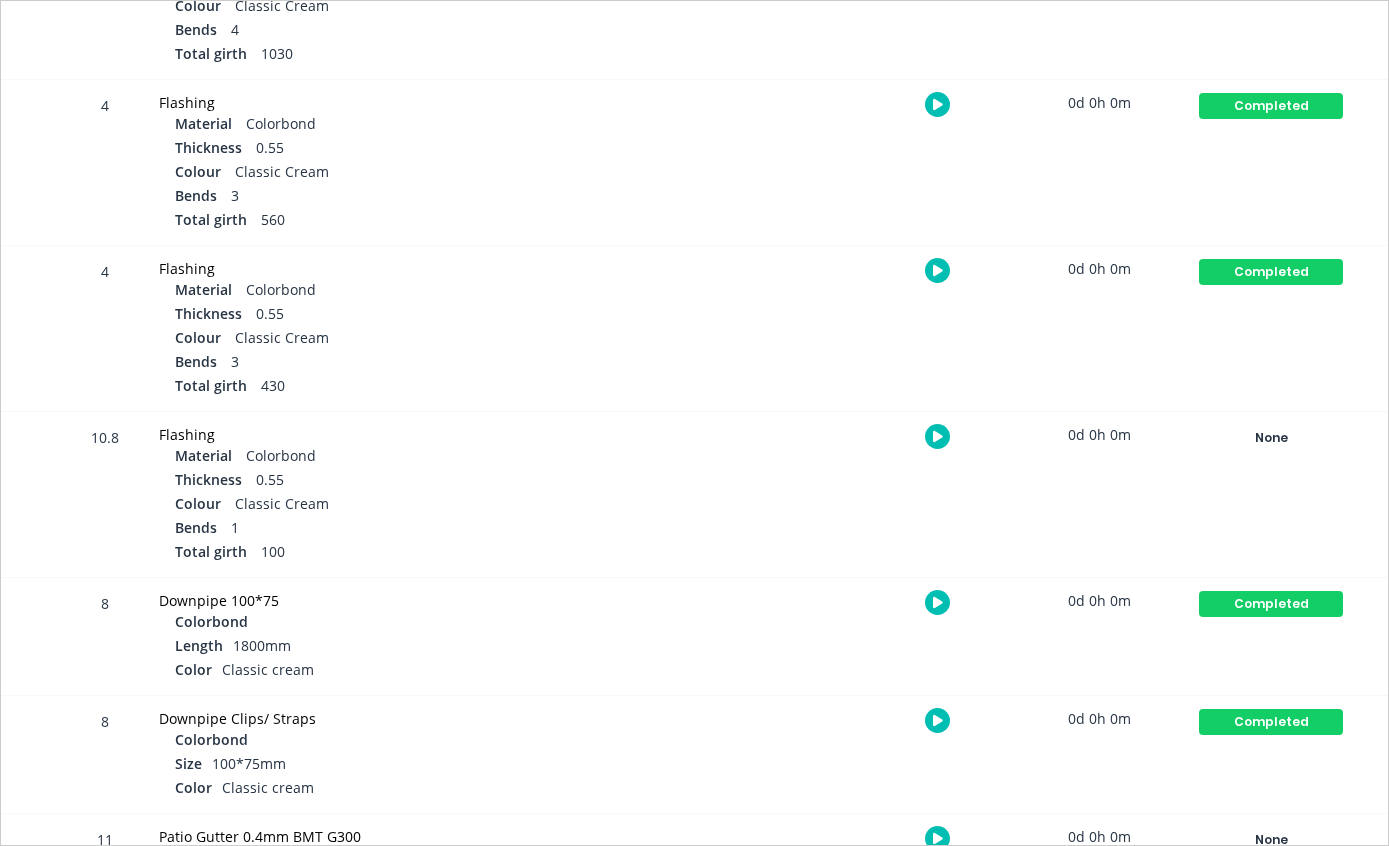 scroll, scrollTop: 628, scrollLeft: 0, axis: vertical 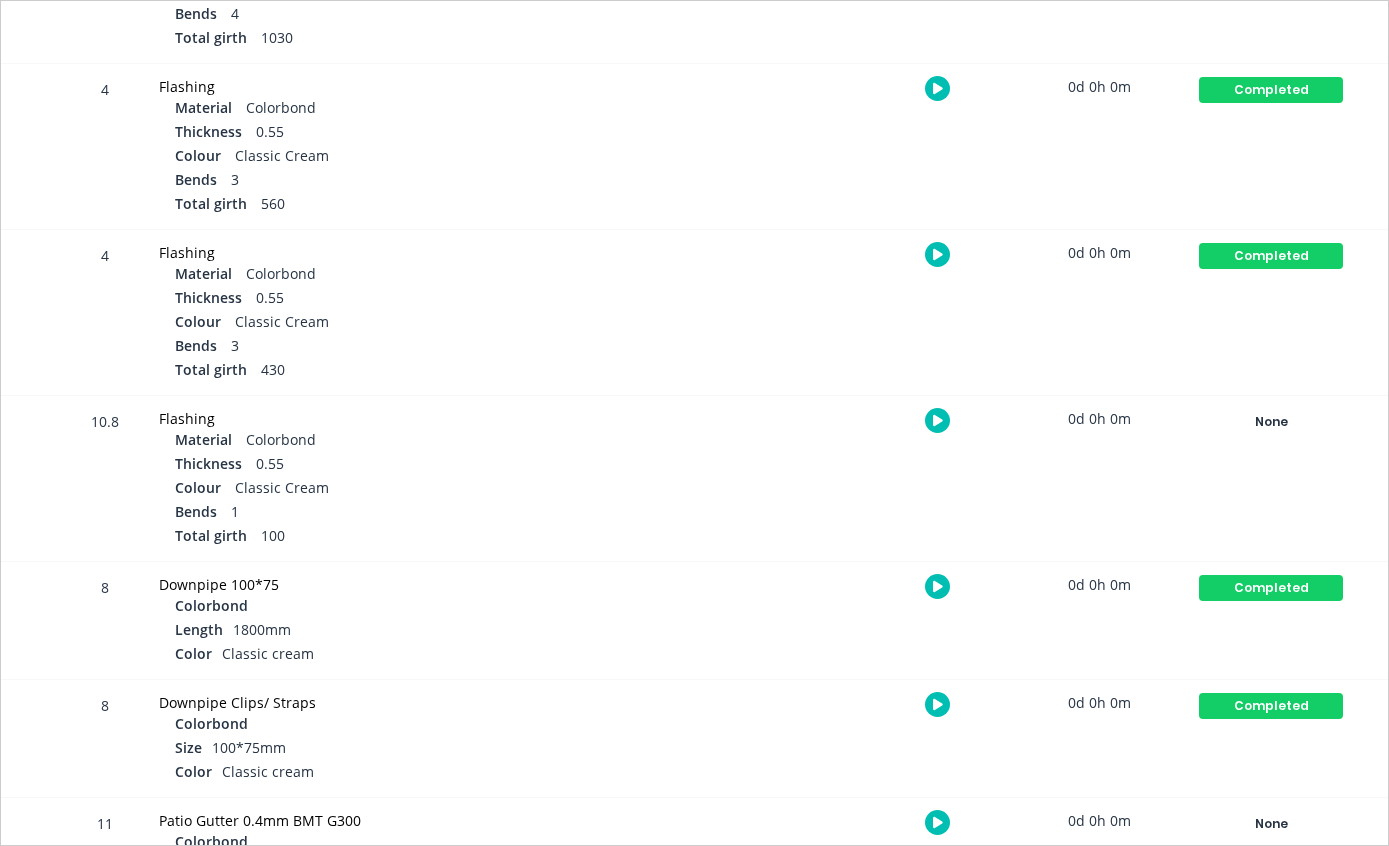 click on "None" at bounding box center [1271, 422] 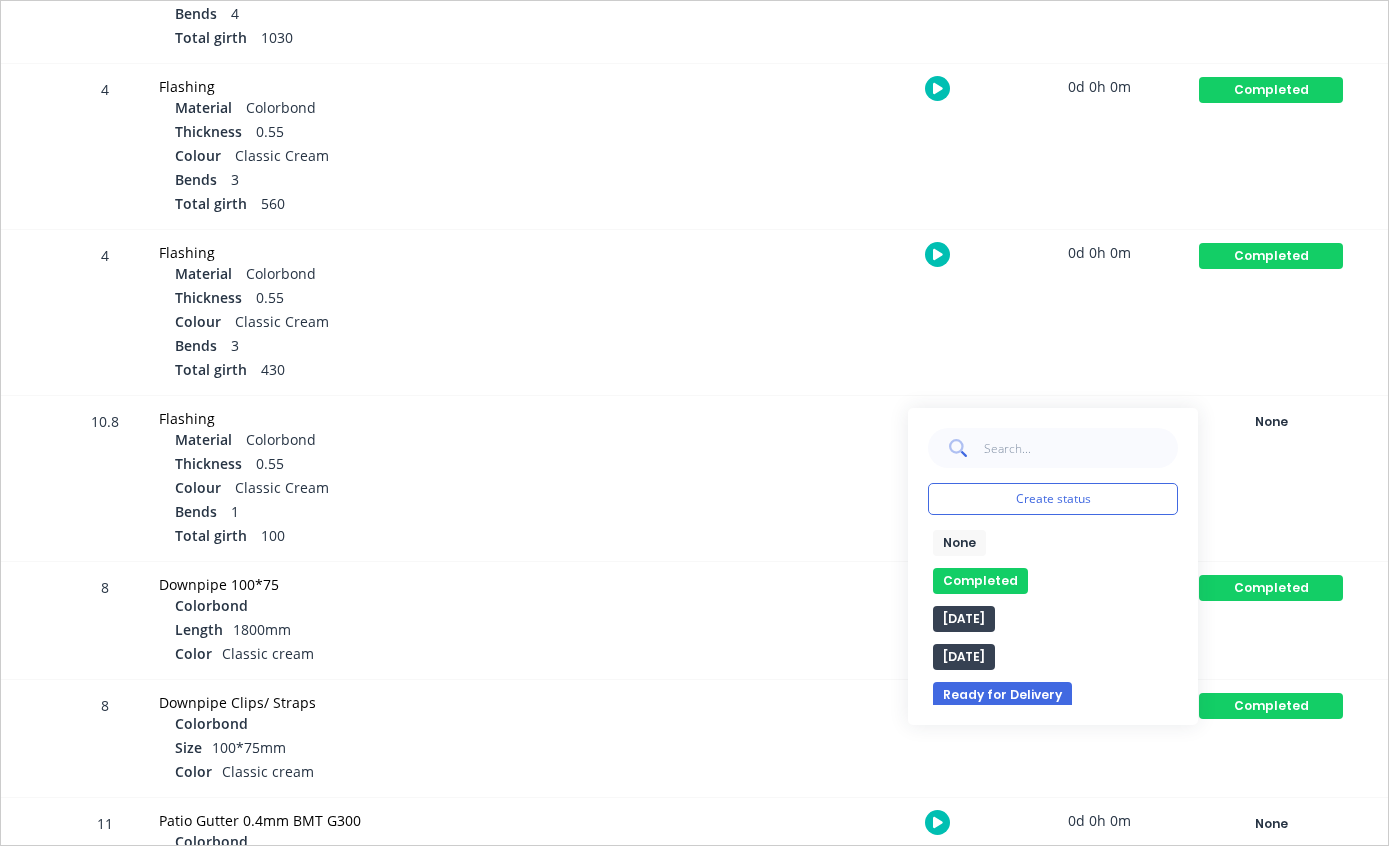 click on "Completed" at bounding box center [980, 581] 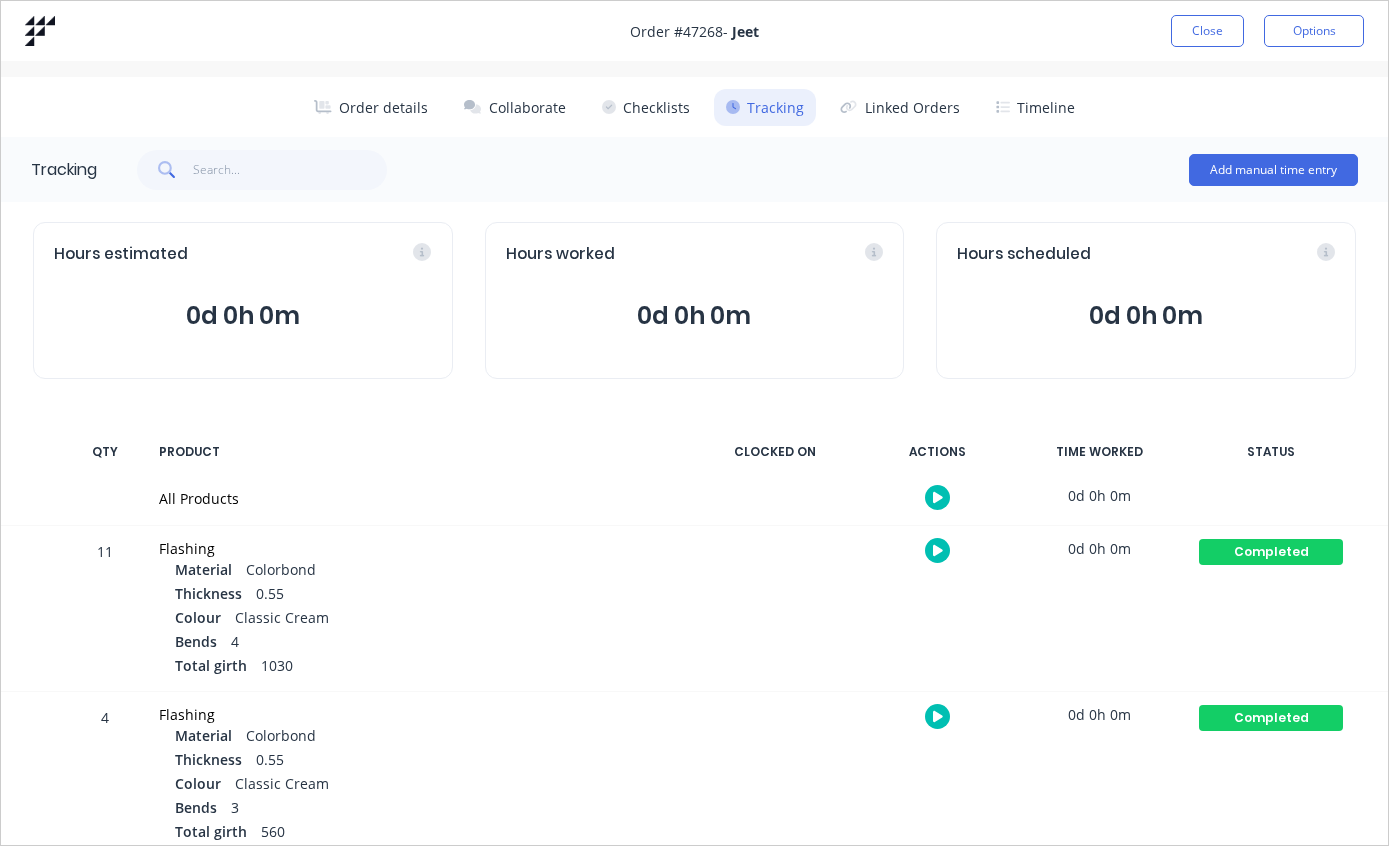 scroll, scrollTop: 0, scrollLeft: 0, axis: both 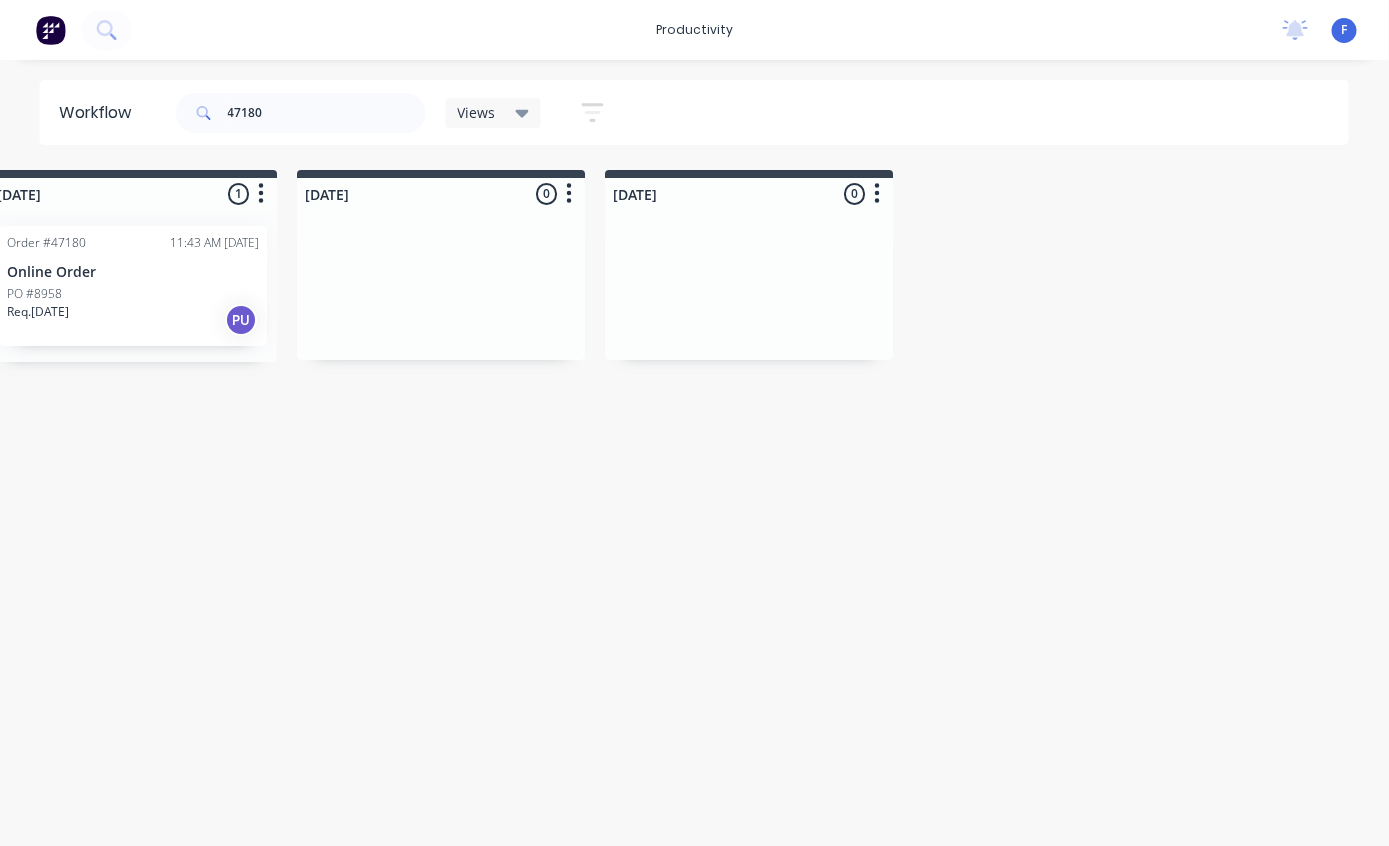 click on "PO #8958" at bounding box center (134, 294) 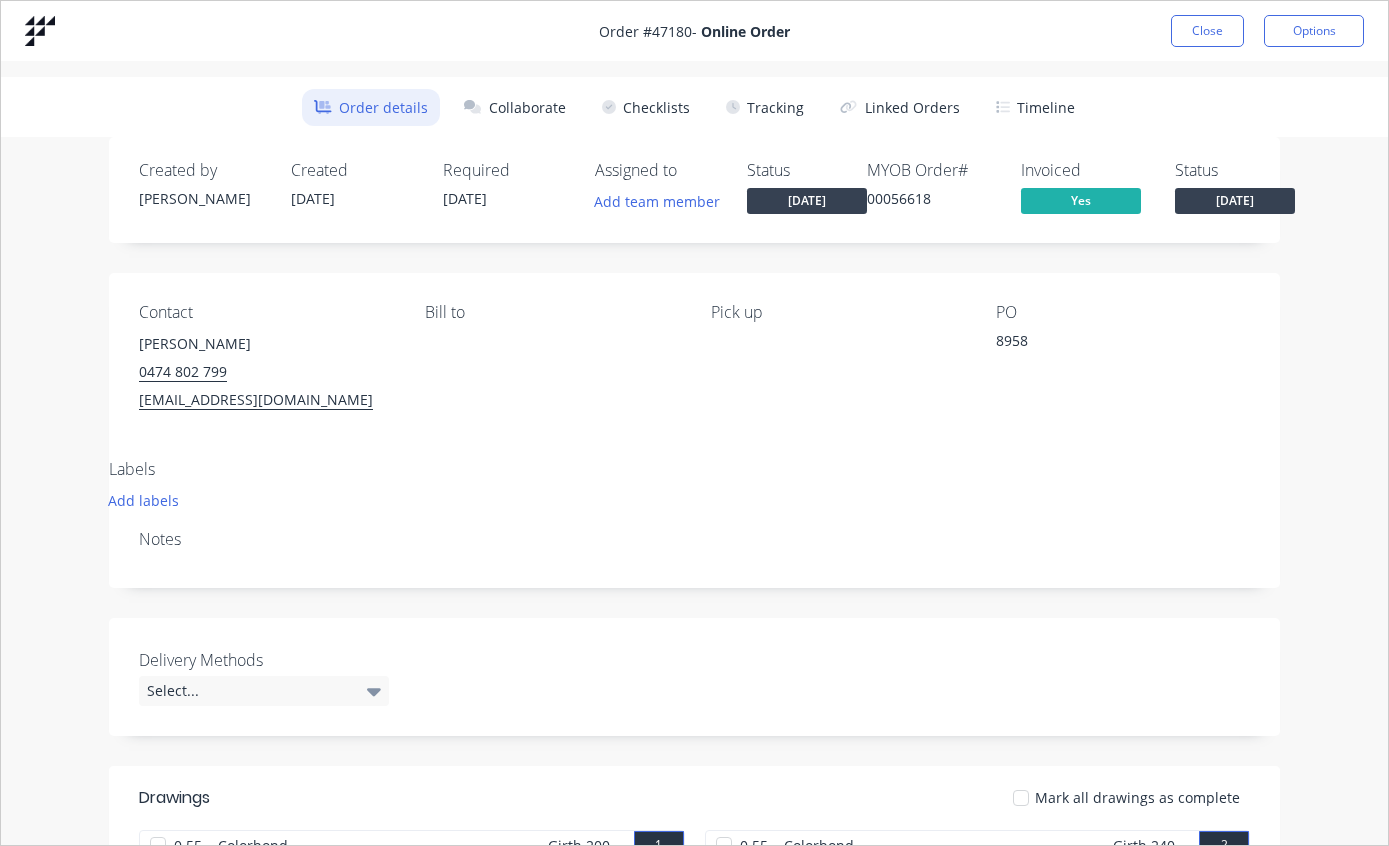 click on "Tracking" at bounding box center (765, 107) 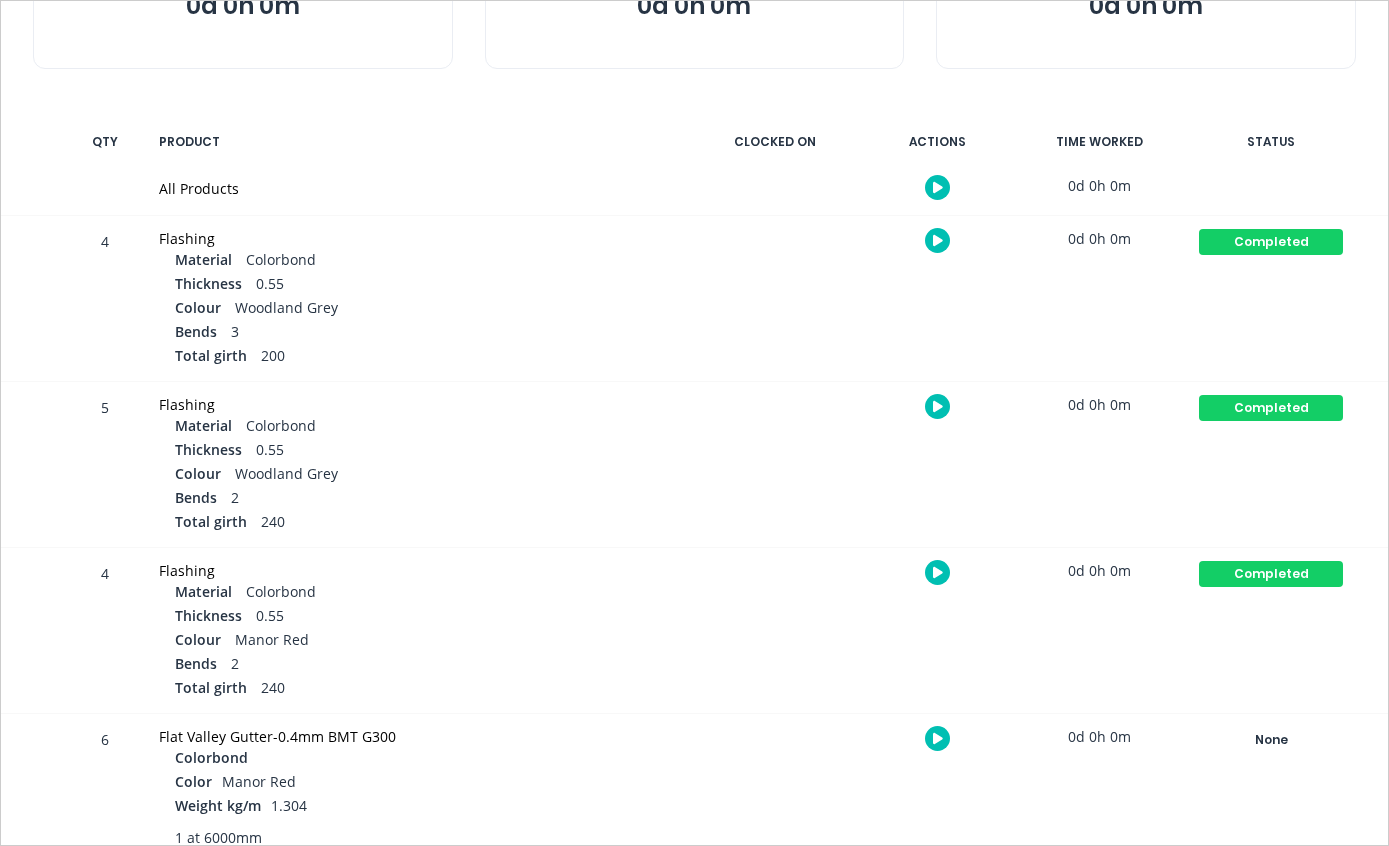 scroll, scrollTop: 308, scrollLeft: 0, axis: vertical 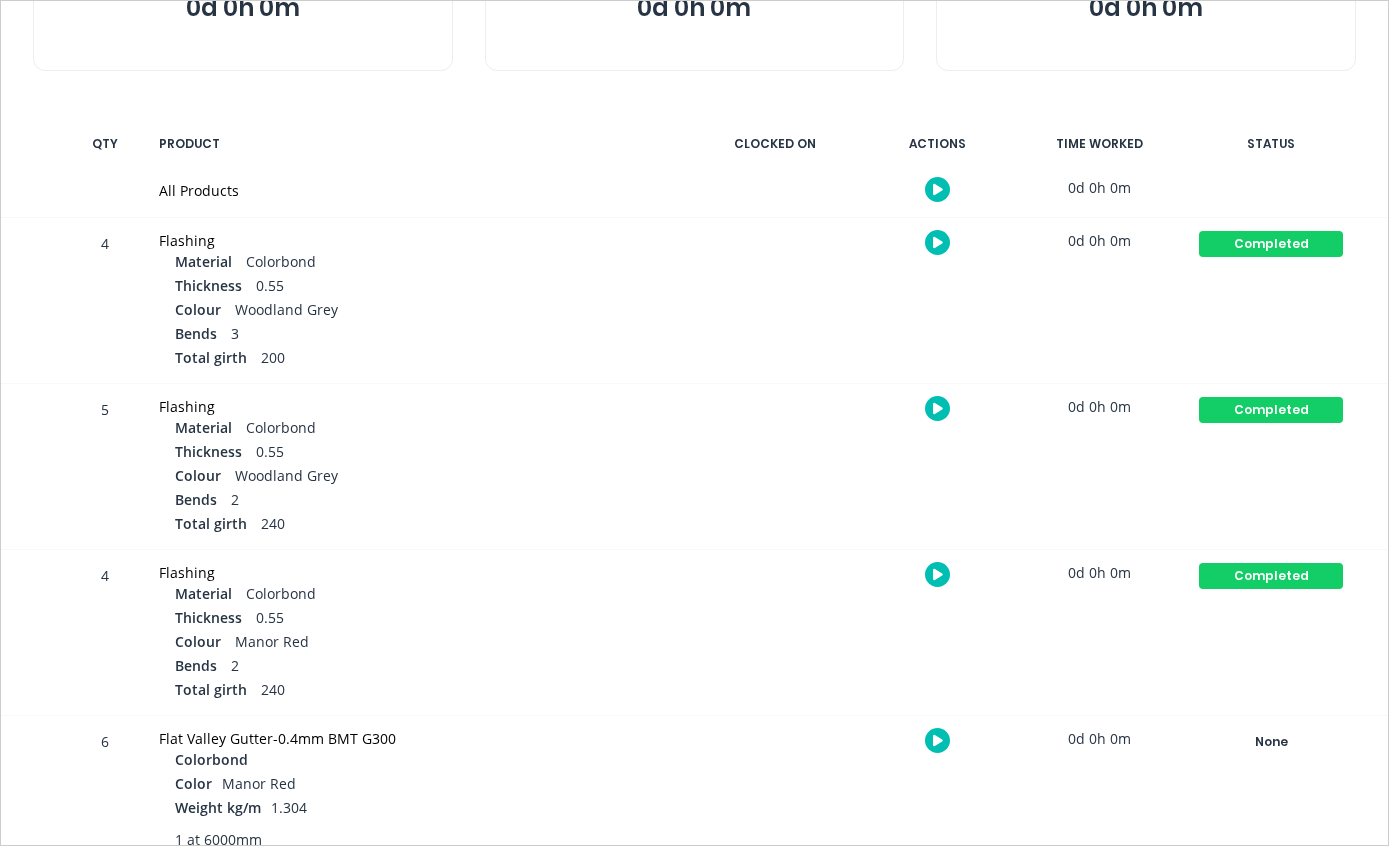 click on "None" at bounding box center (1271, 742) 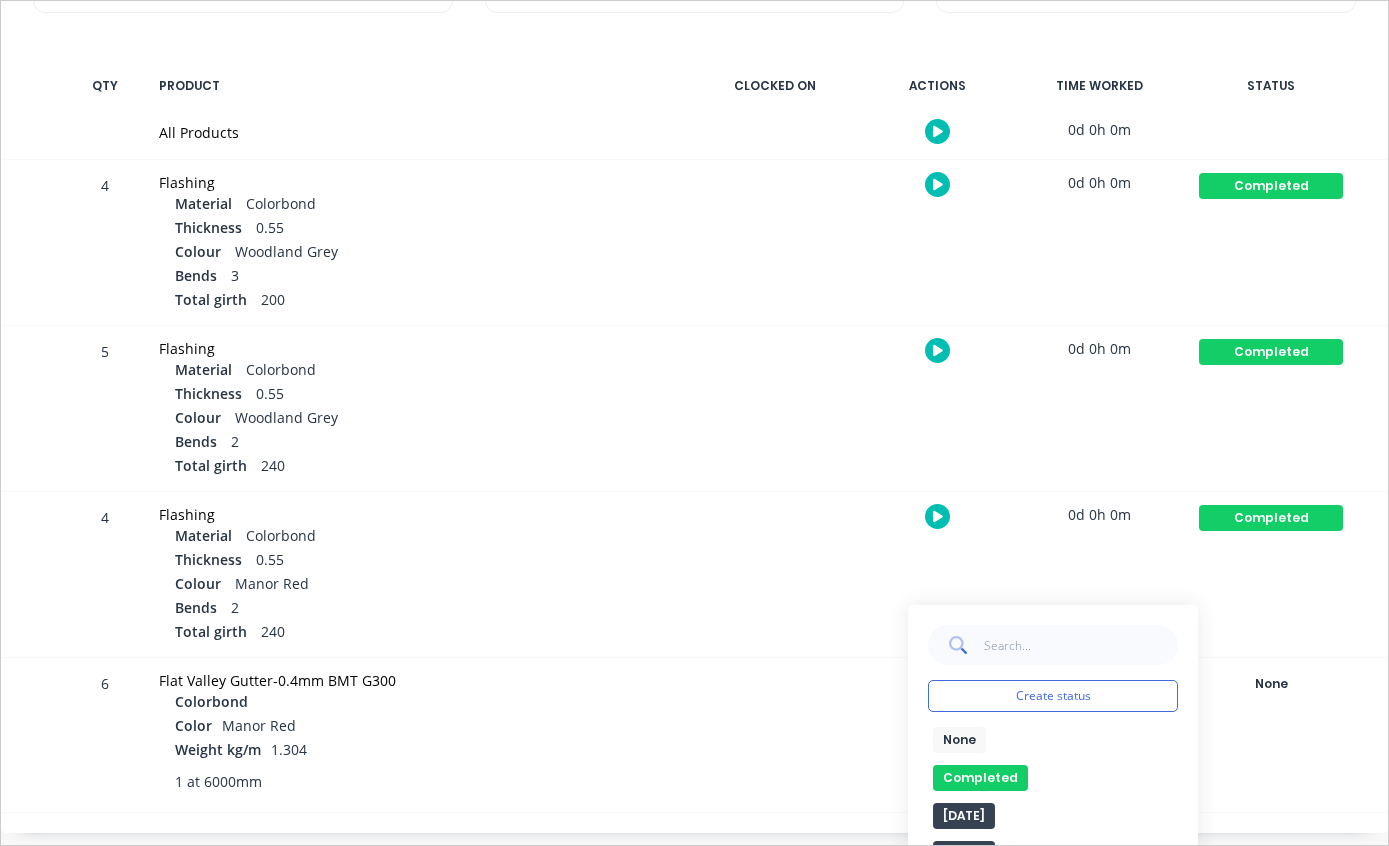 click on "Completed" at bounding box center [980, 778] 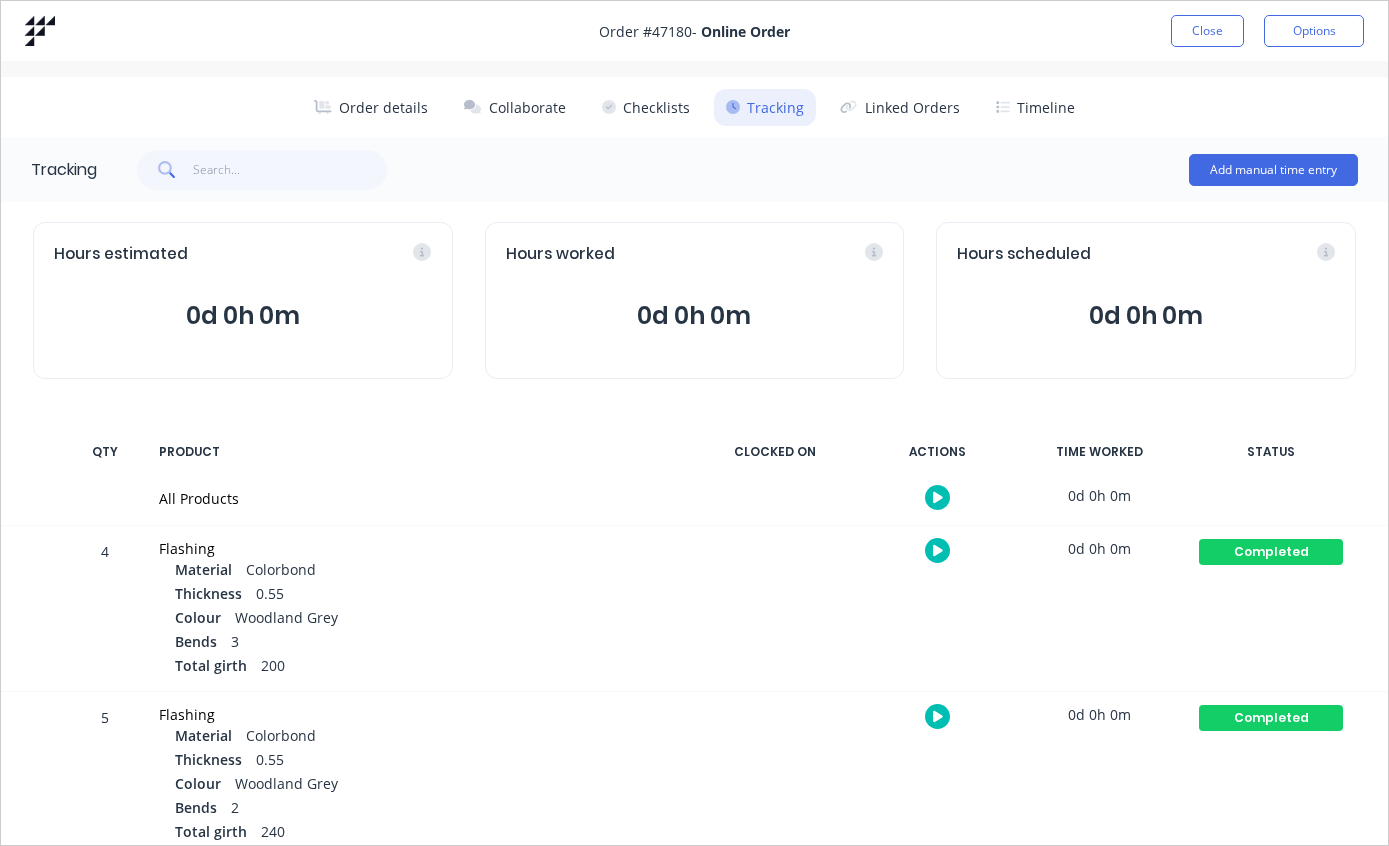 scroll, scrollTop: 0, scrollLeft: 0, axis: both 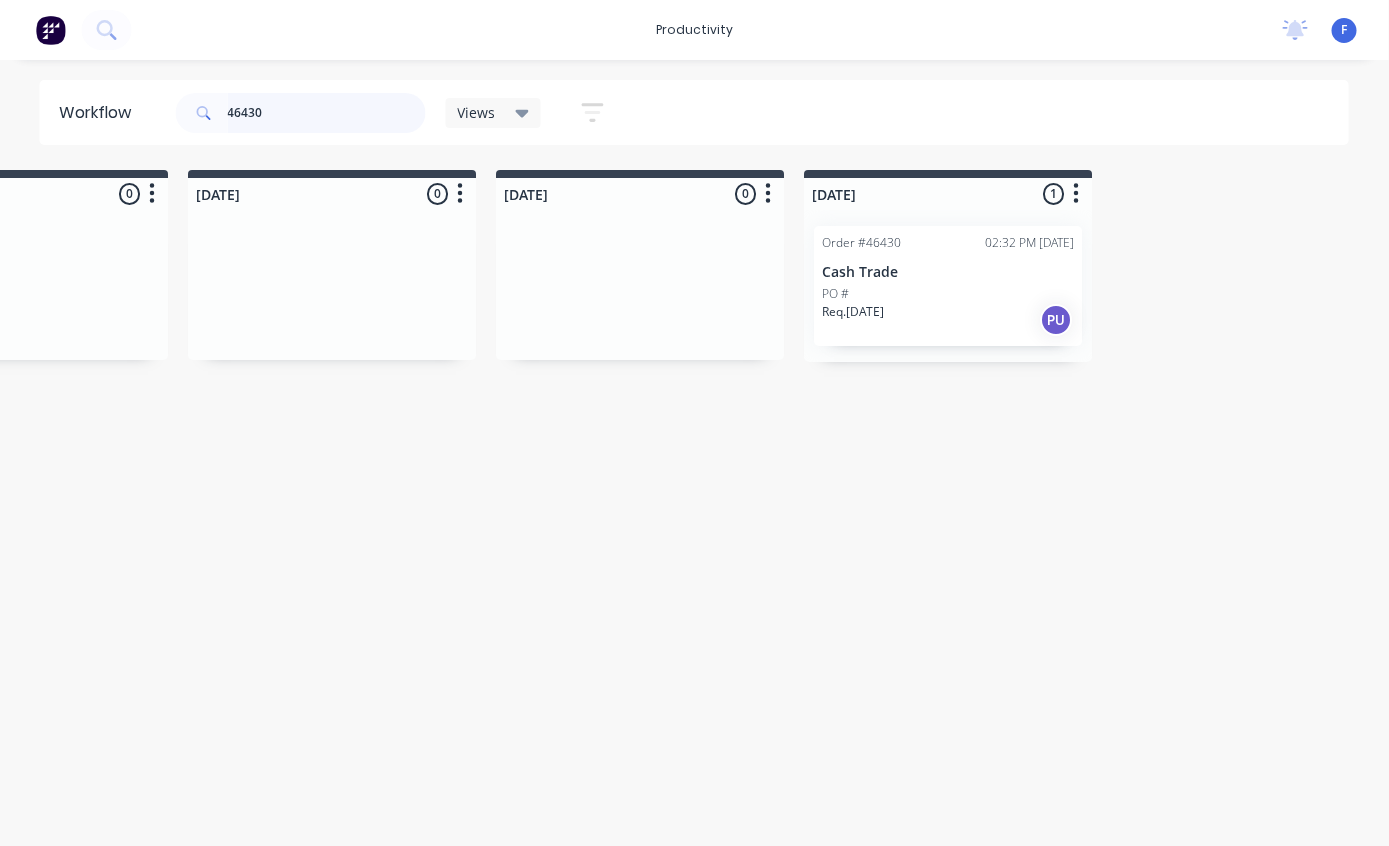 type on "46430" 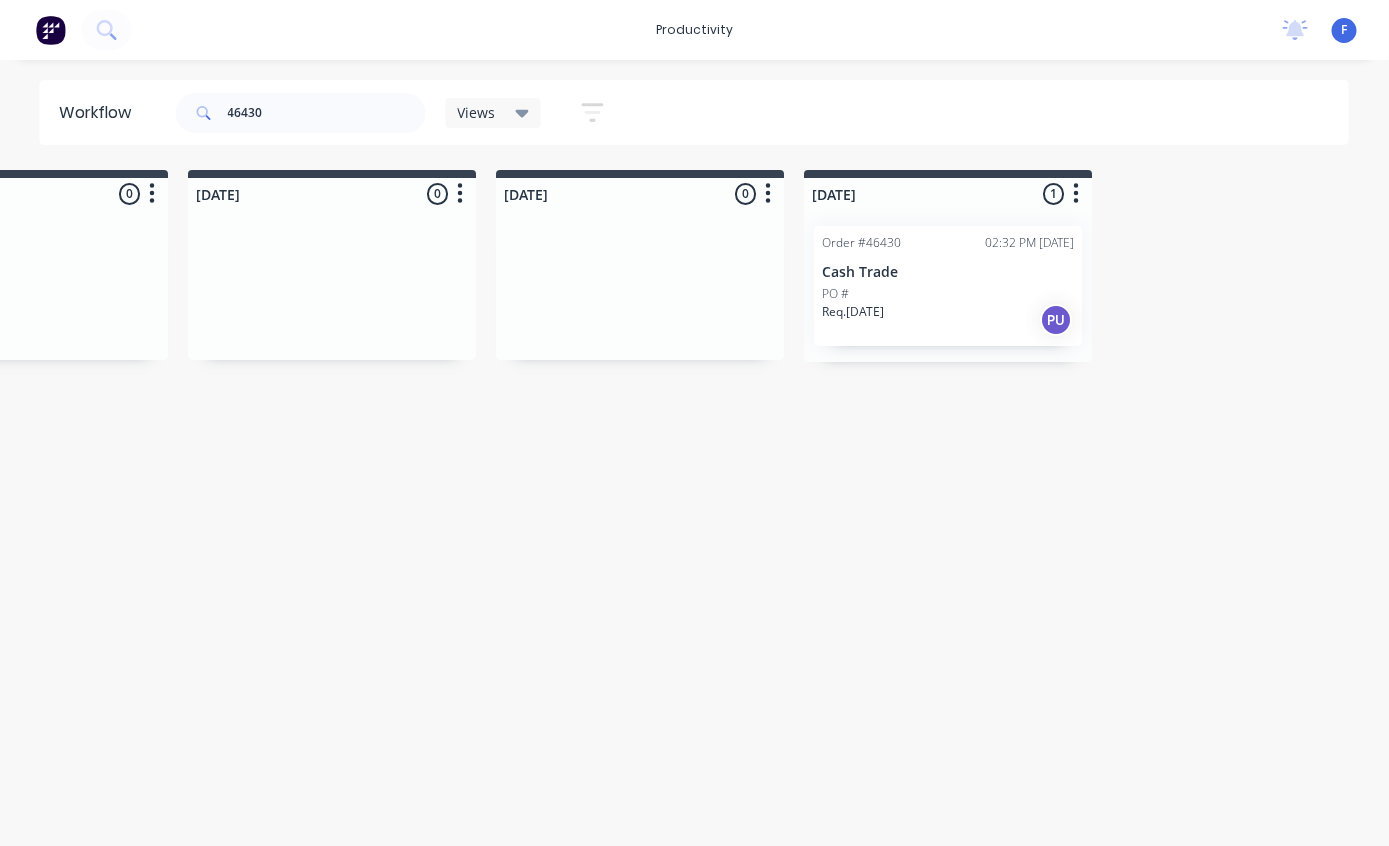 click on "Cash Trade" at bounding box center (949, 272) 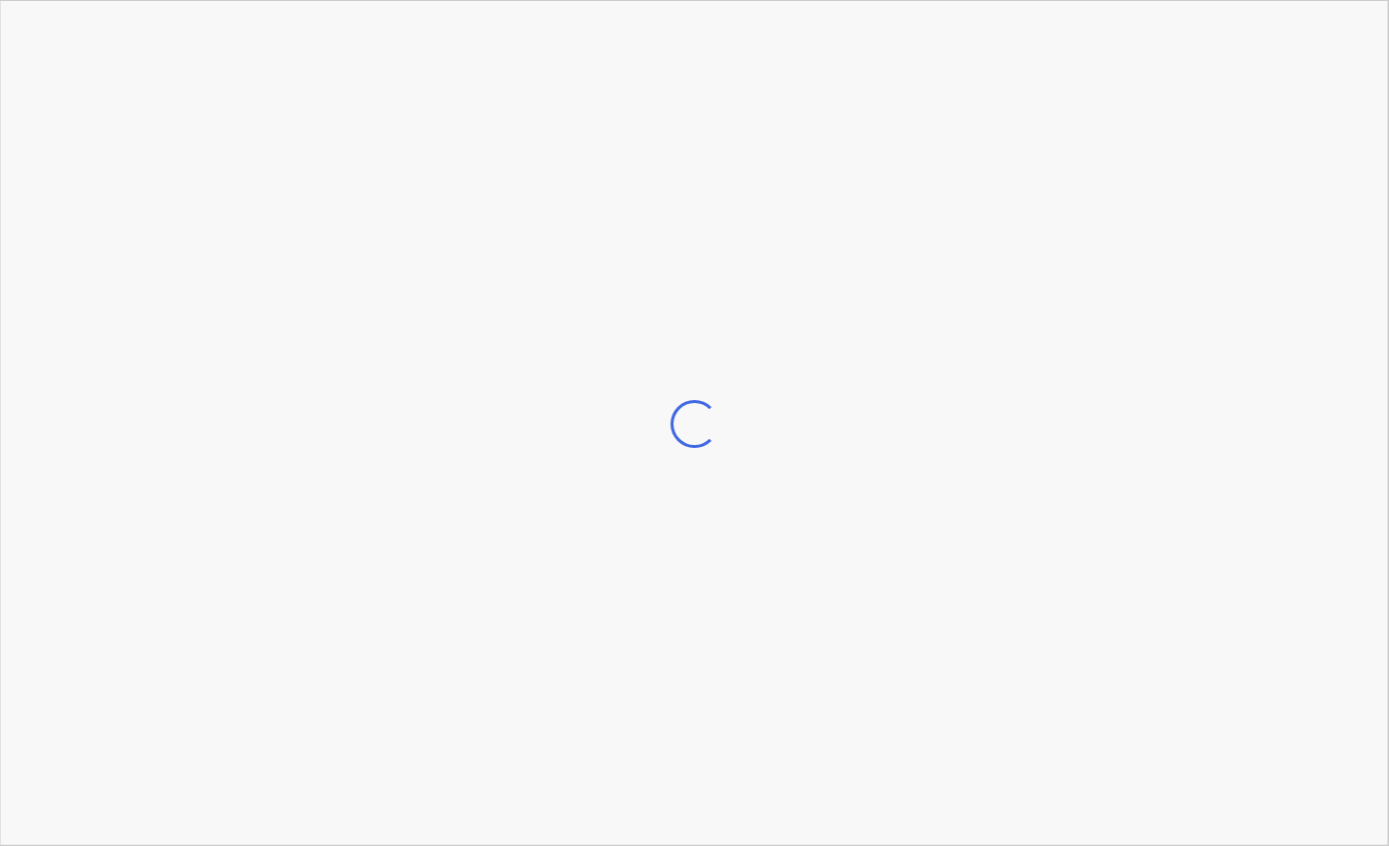 scroll, scrollTop: 0, scrollLeft: 1395, axis: horizontal 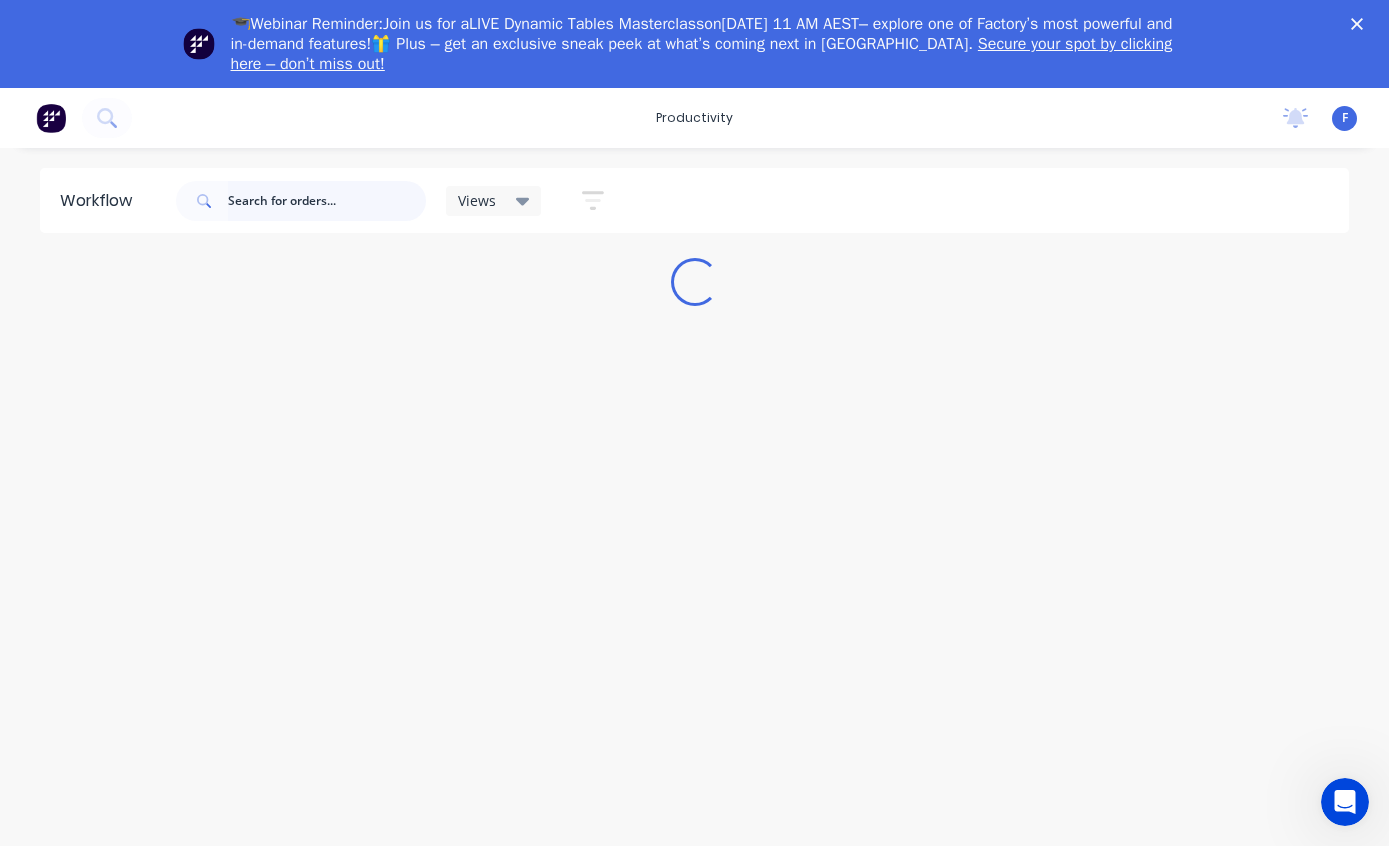 click at bounding box center [327, 201] 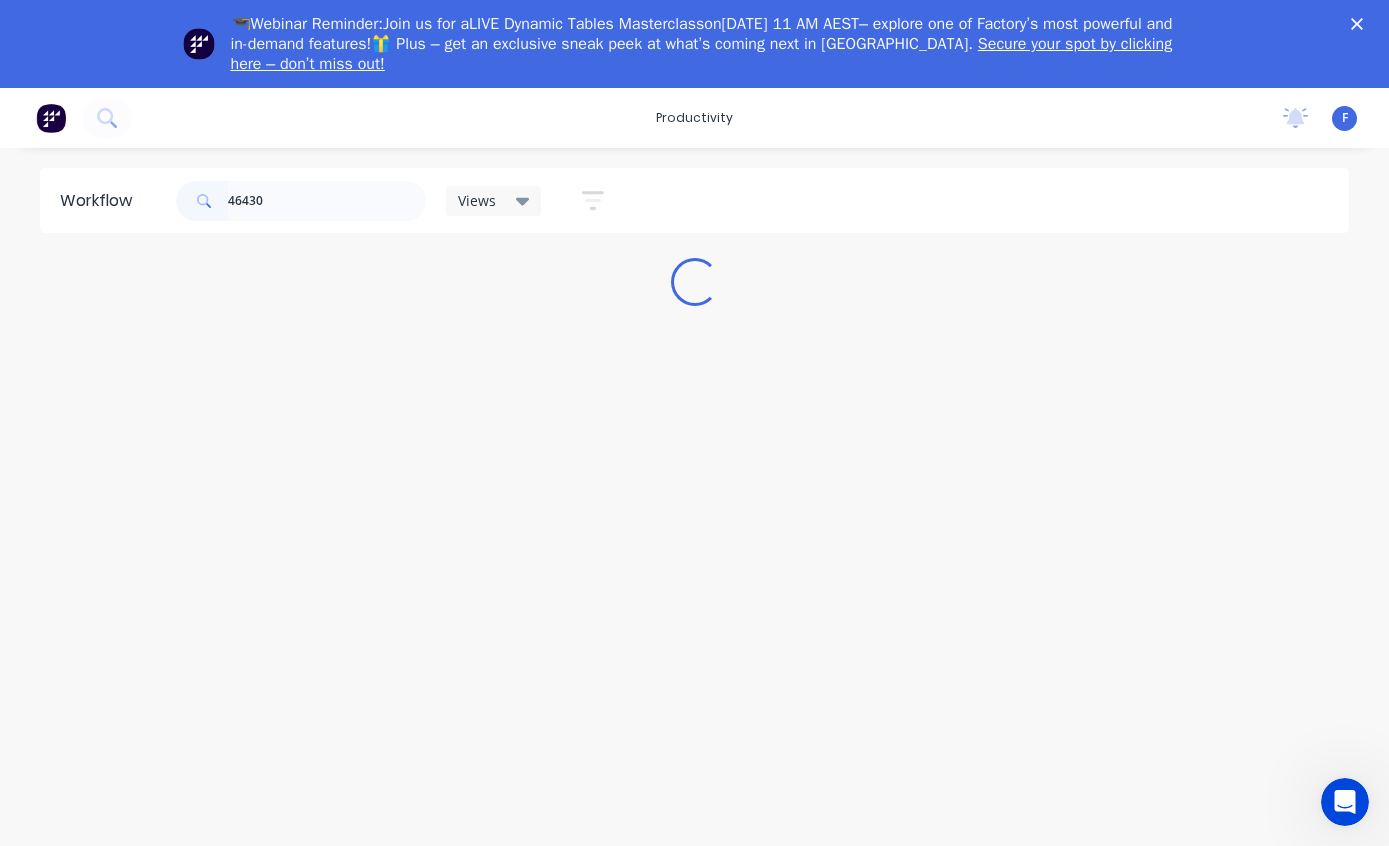 click 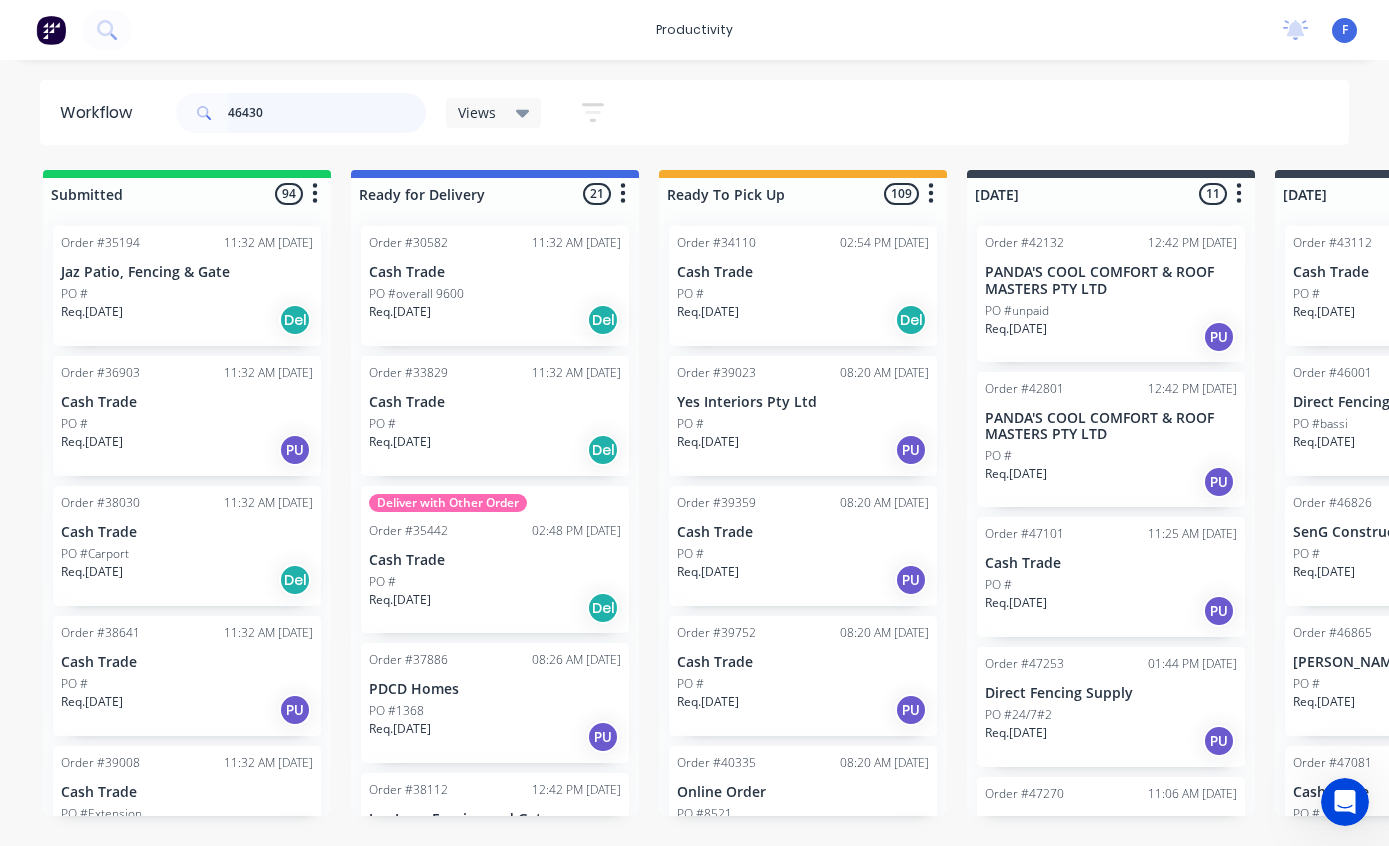 click on "46430" at bounding box center [327, 113] 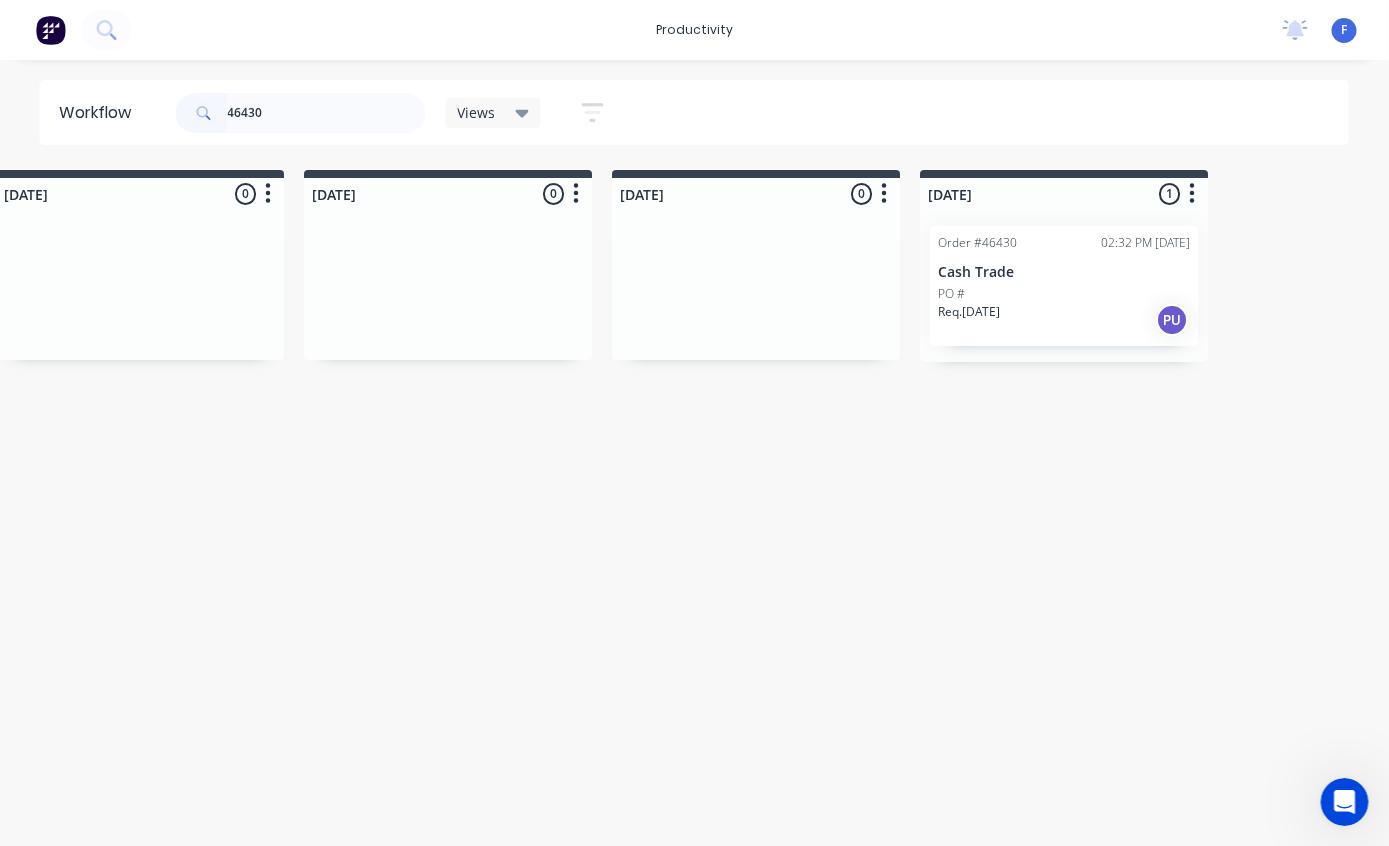 click on "PO #" at bounding box center (1065, 294) 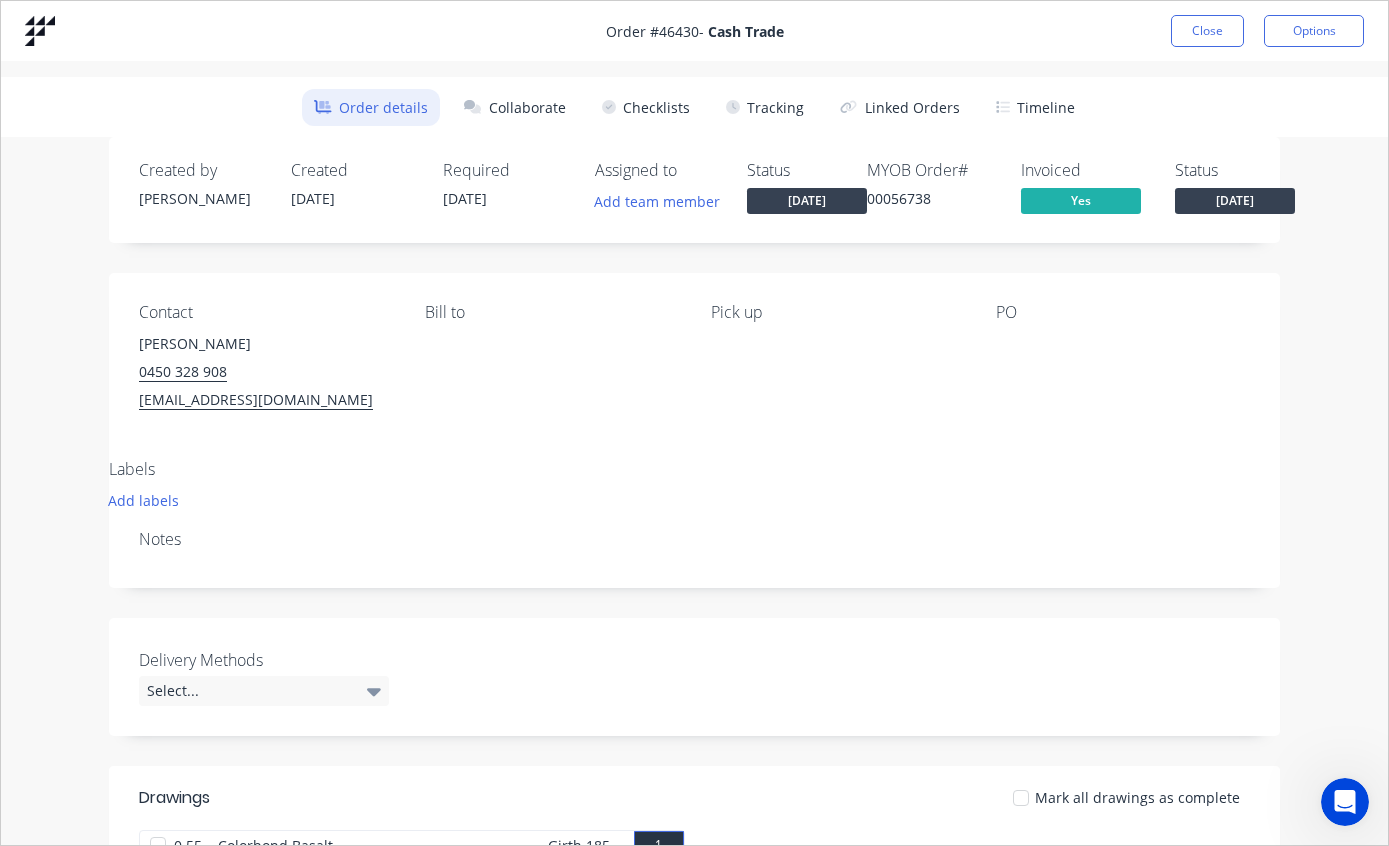 click on "Tracking" at bounding box center (765, 107) 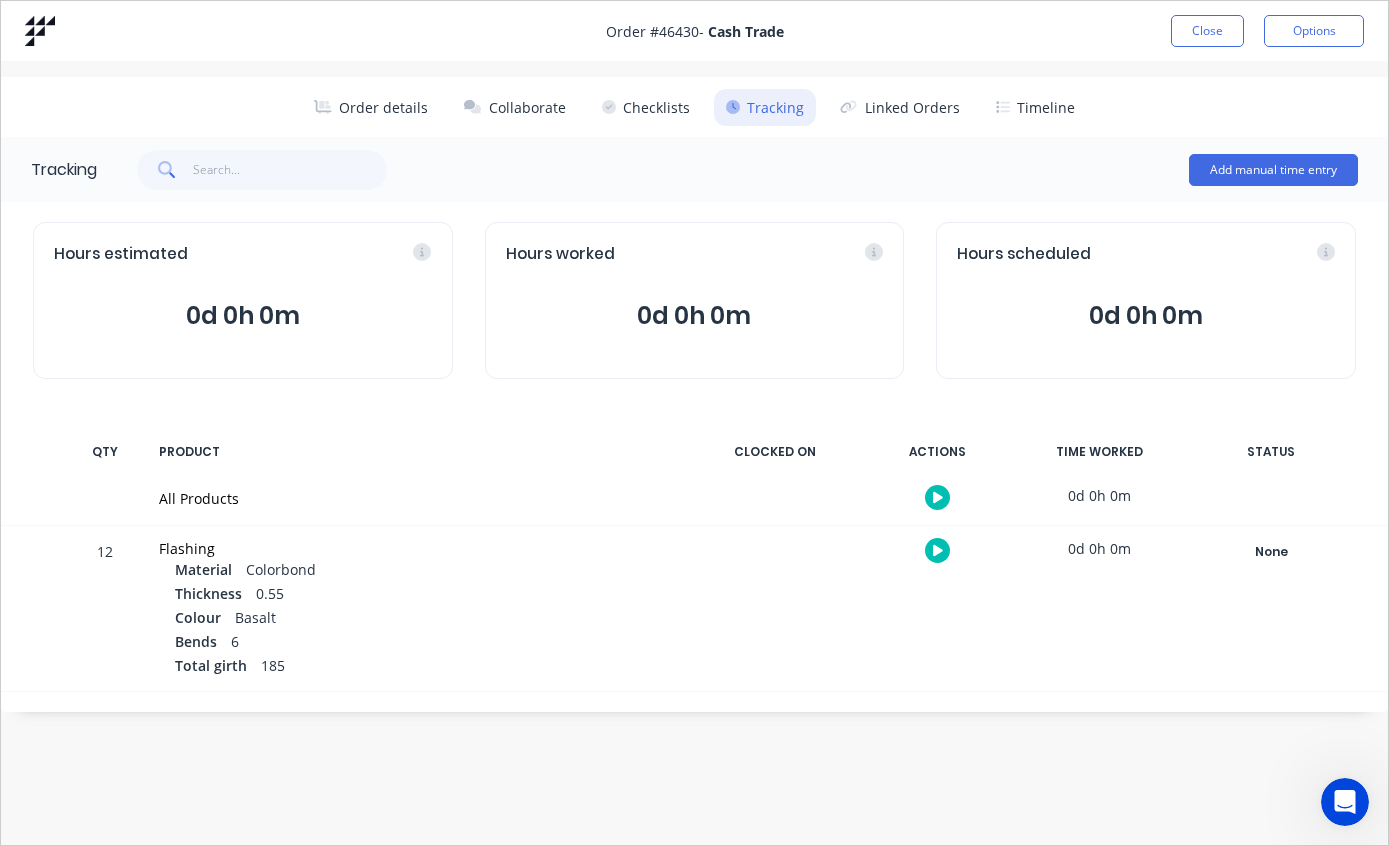 click on "Close" at bounding box center [1207, 31] 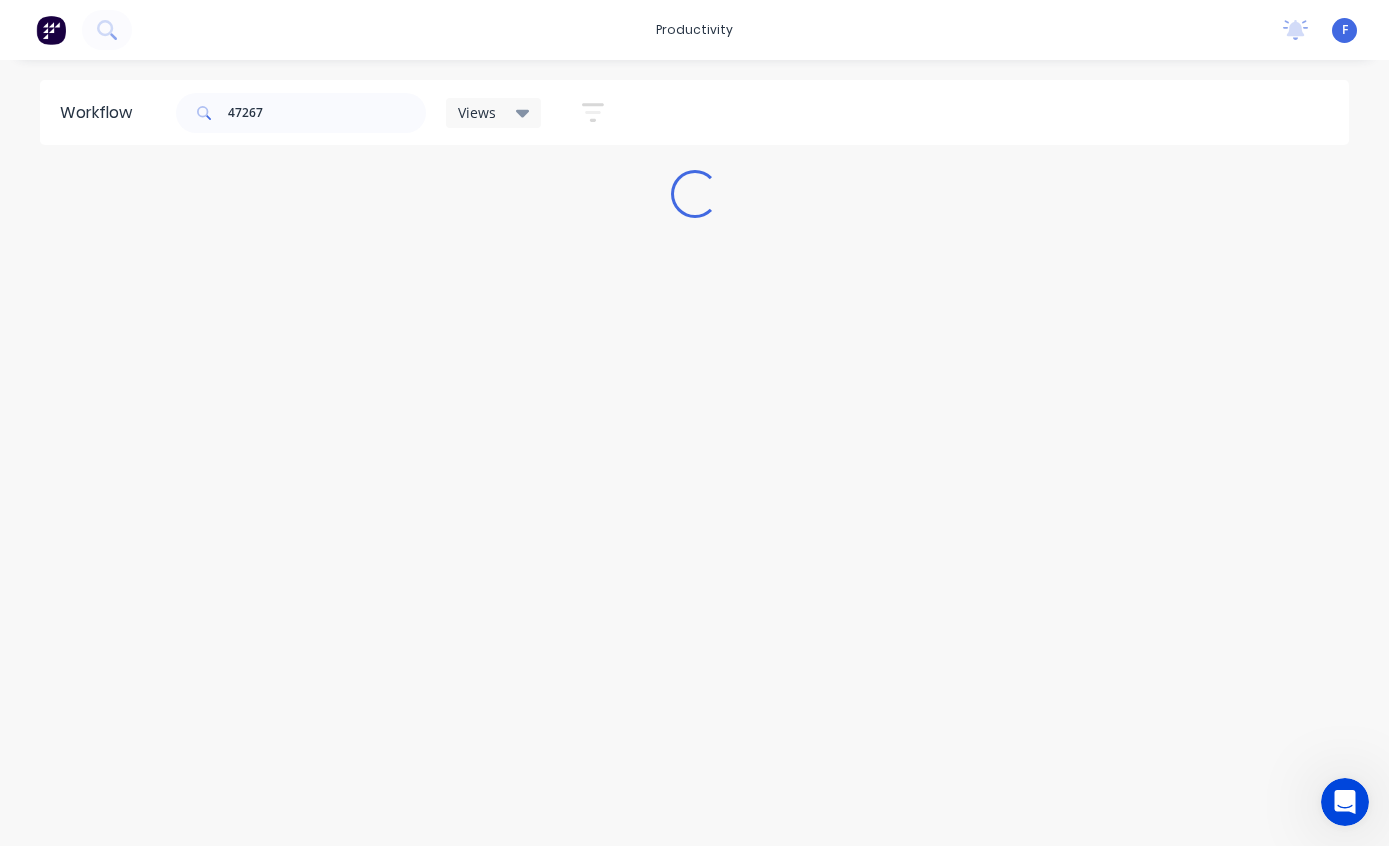 scroll, scrollTop: 0, scrollLeft: 0, axis: both 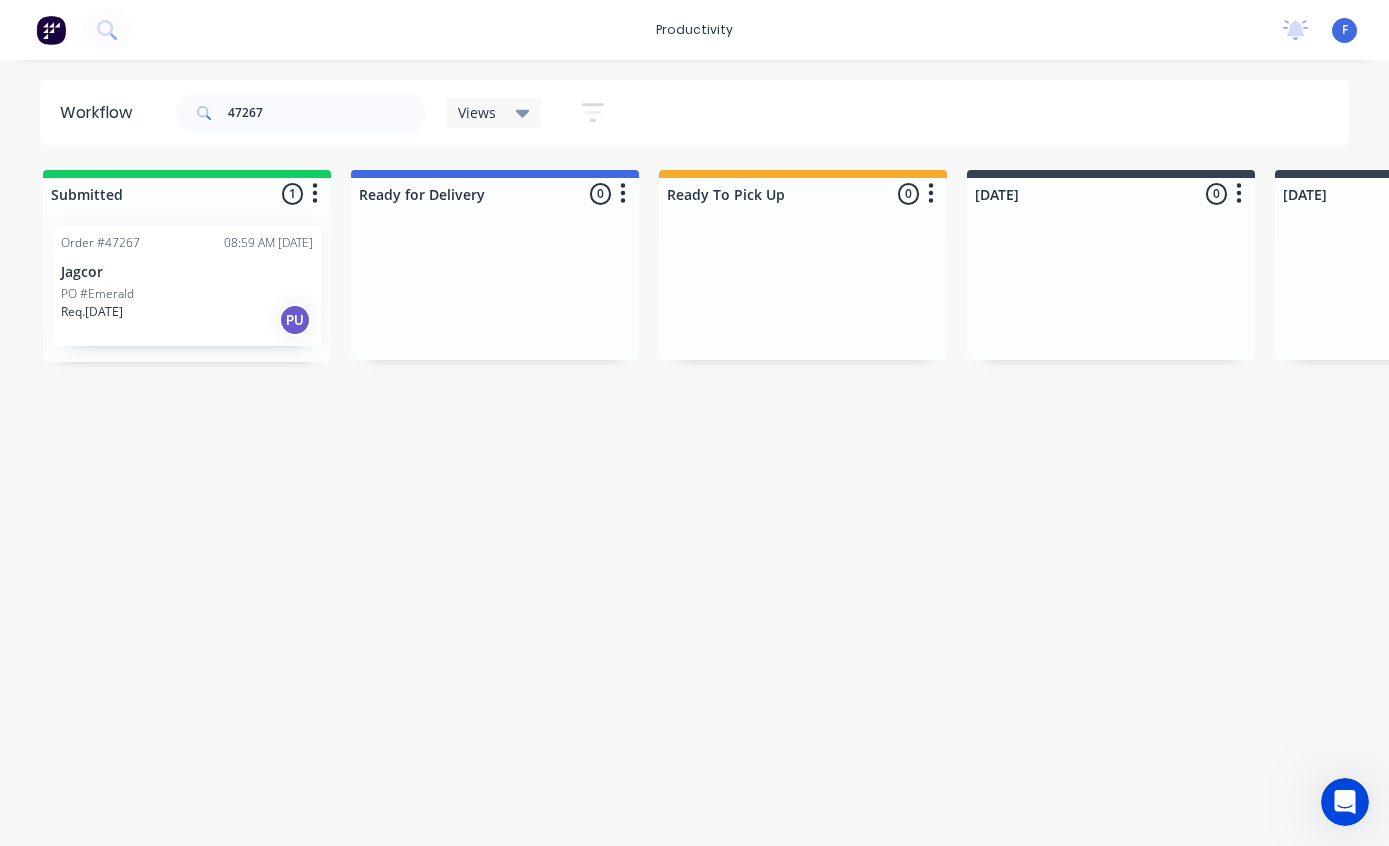 click on "Order #47267 08:59 AM [DATE] Jagcor PO #Emerald Req. [DATE] PU" at bounding box center [187, 286] 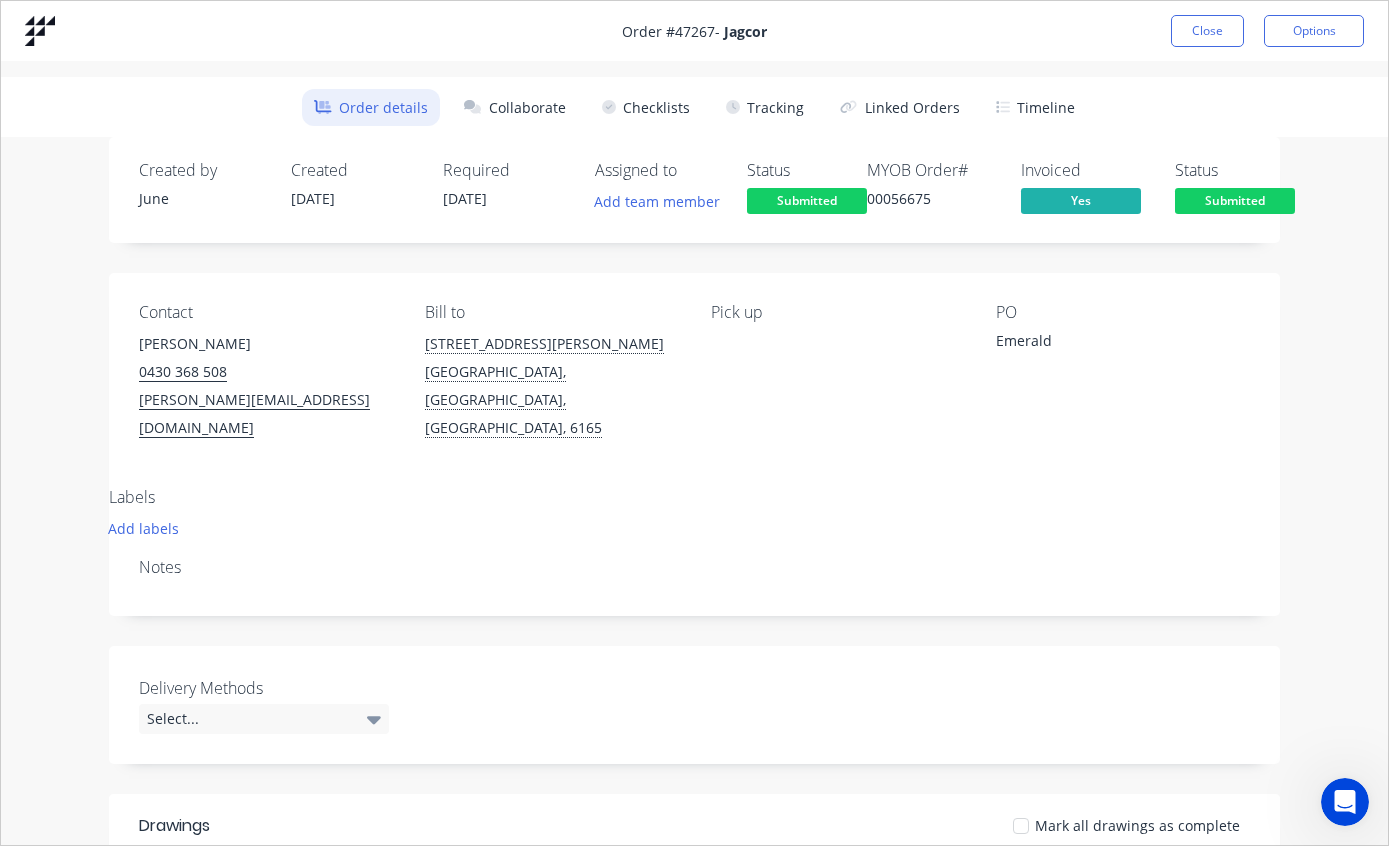 click on "Tracking" at bounding box center (765, 107) 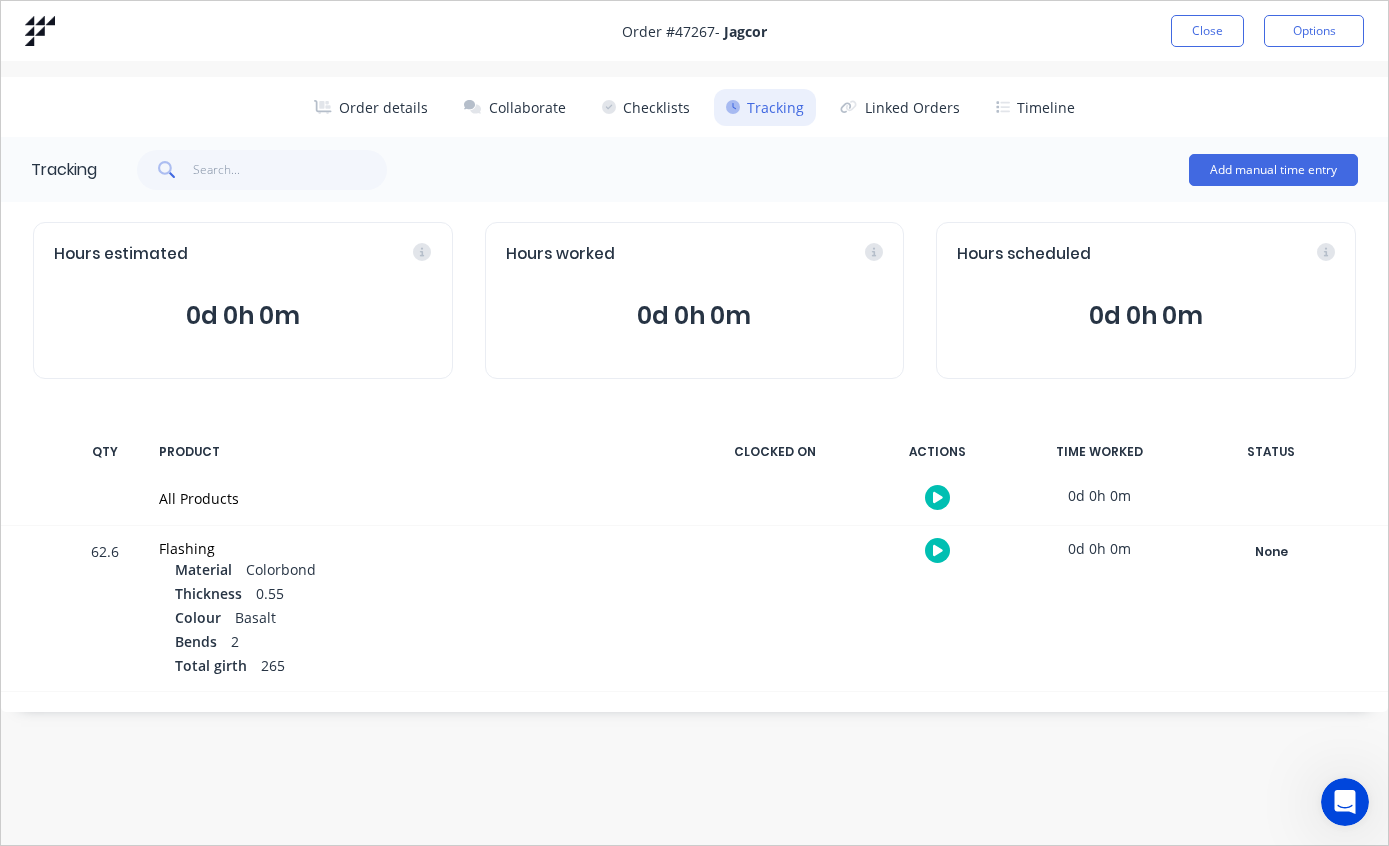click on "Close" at bounding box center [1207, 31] 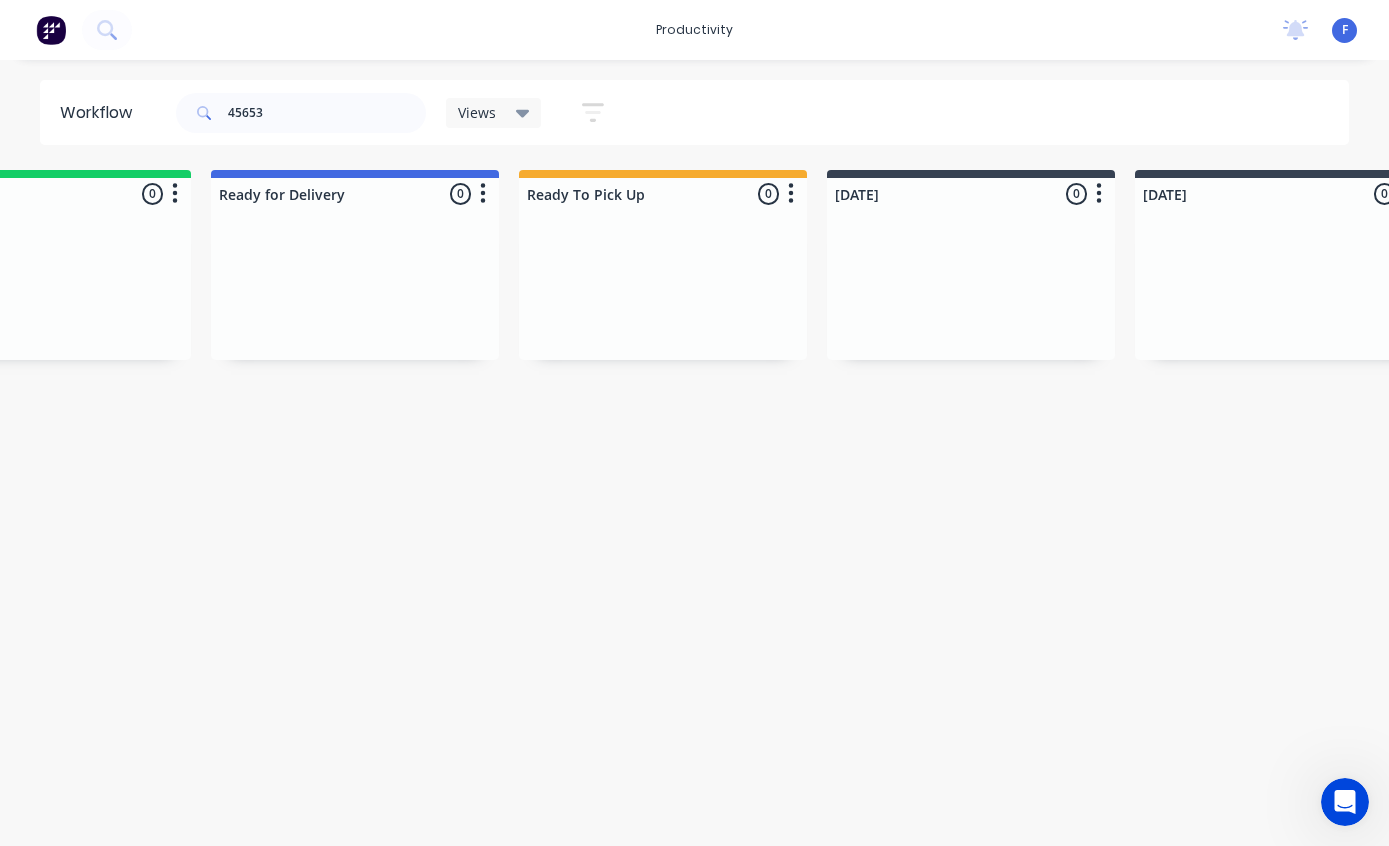 scroll, scrollTop: 0, scrollLeft: 0, axis: both 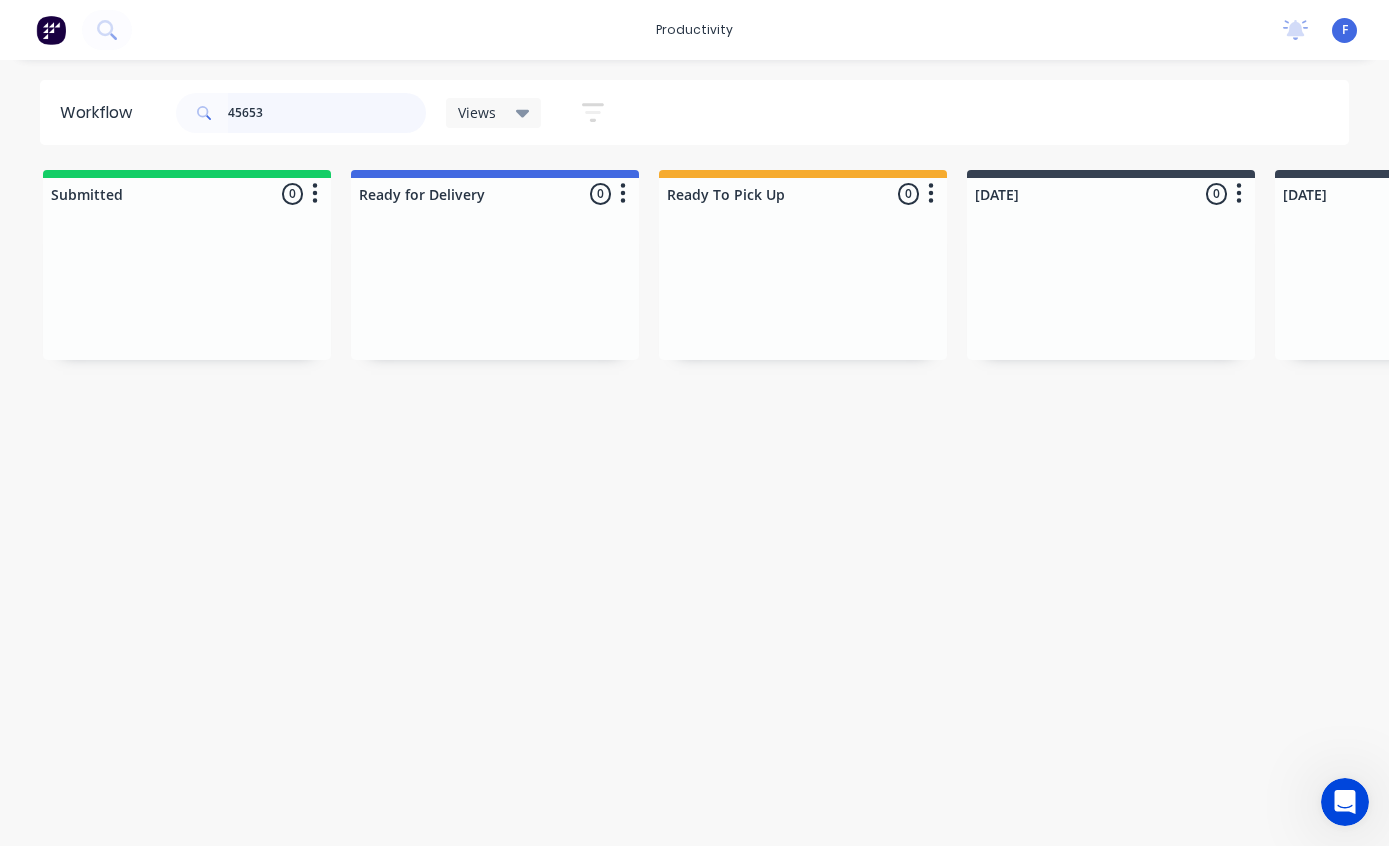 click on "45653" at bounding box center [327, 113] 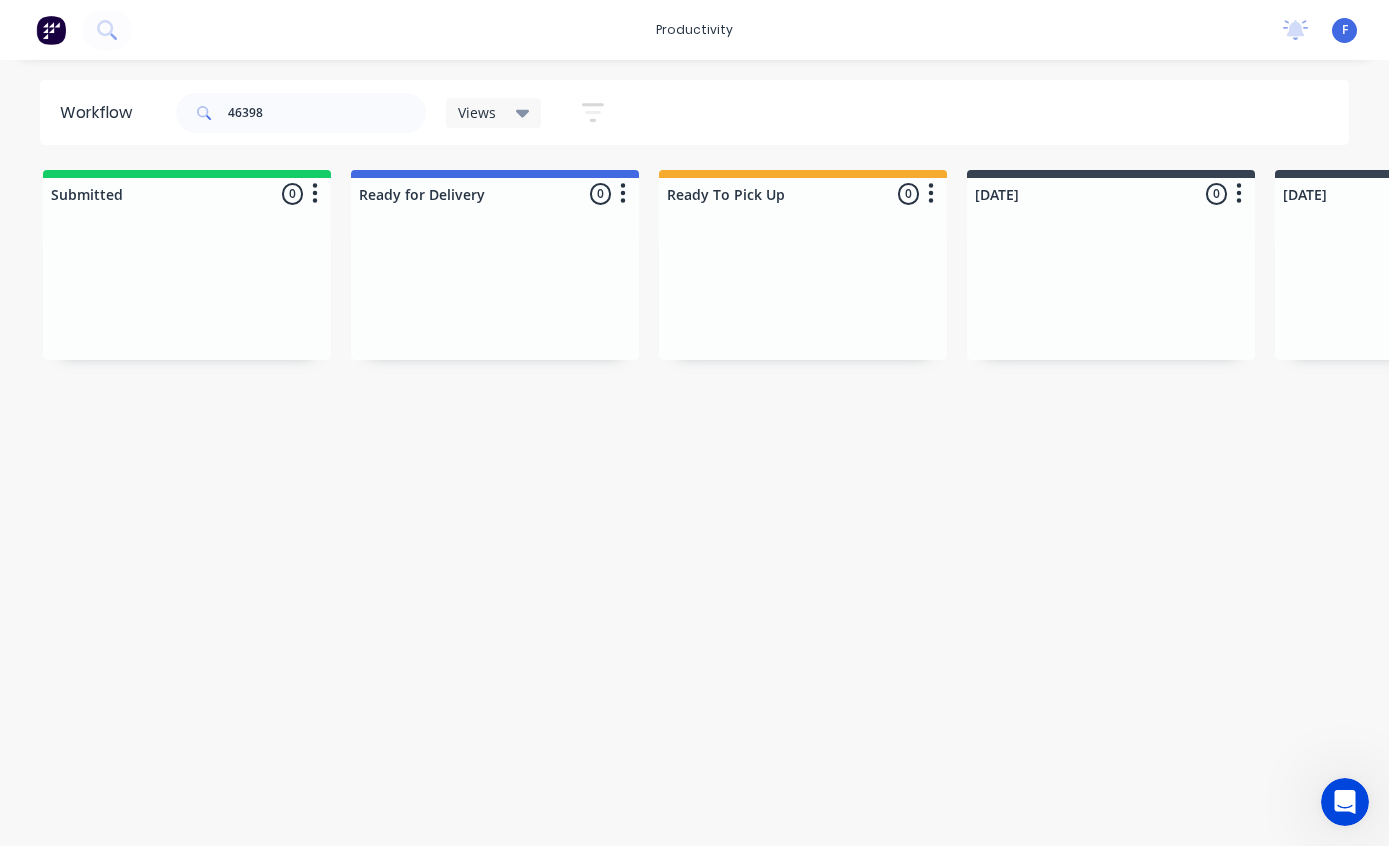 click at bounding box center [1345, 802] 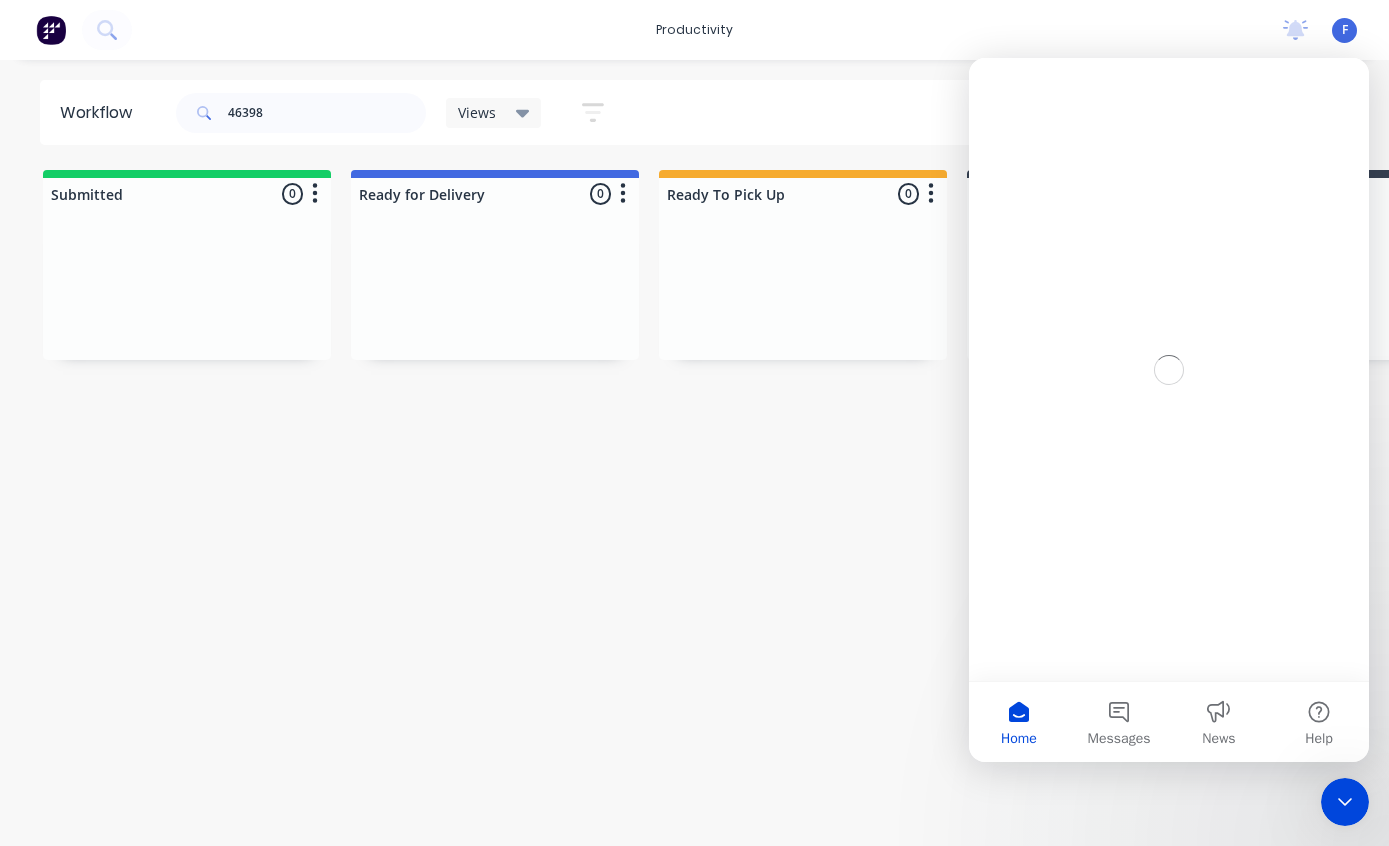 scroll, scrollTop: 0, scrollLeft: 0, axis: both 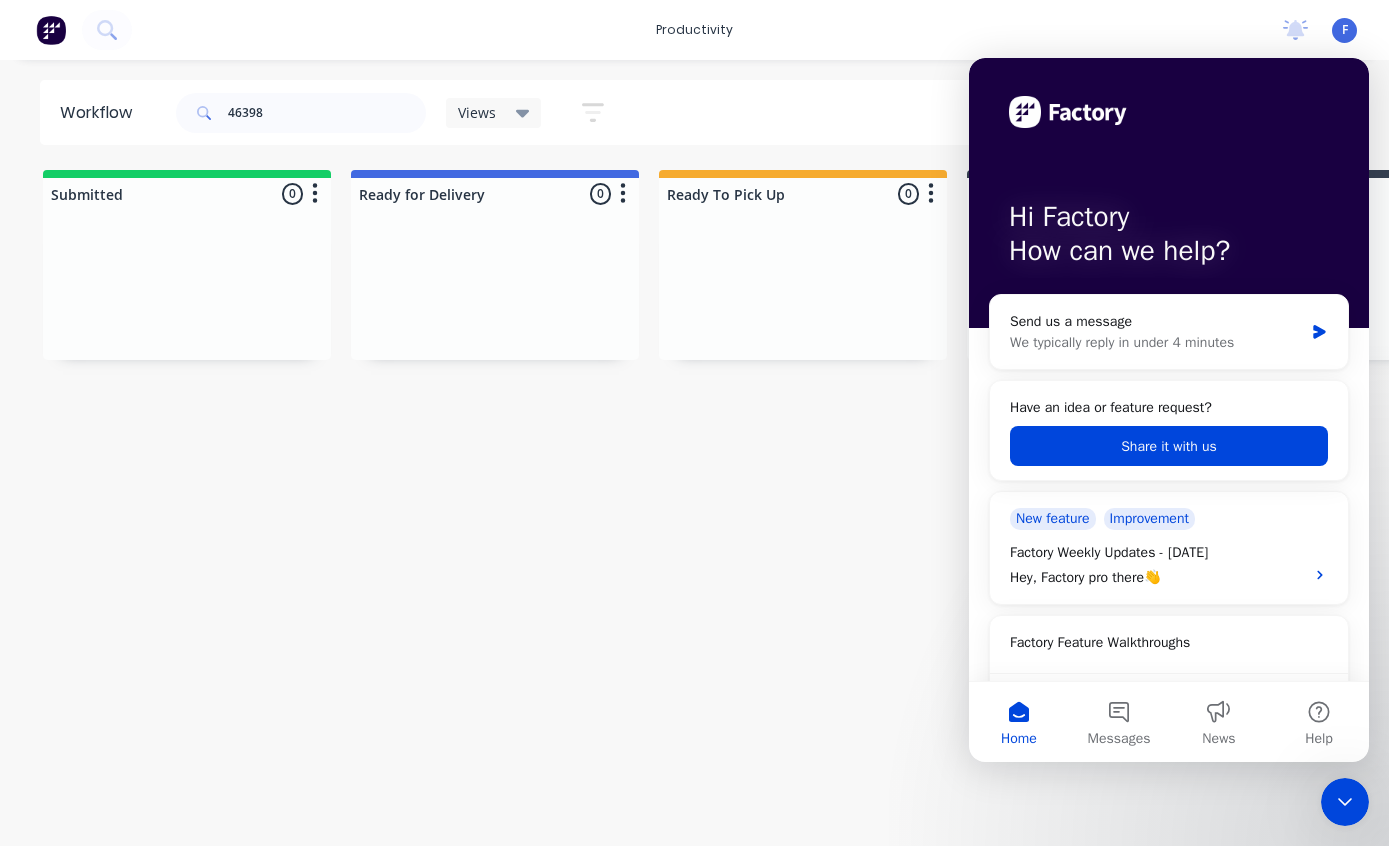 click at bounding box center [1345, 802] 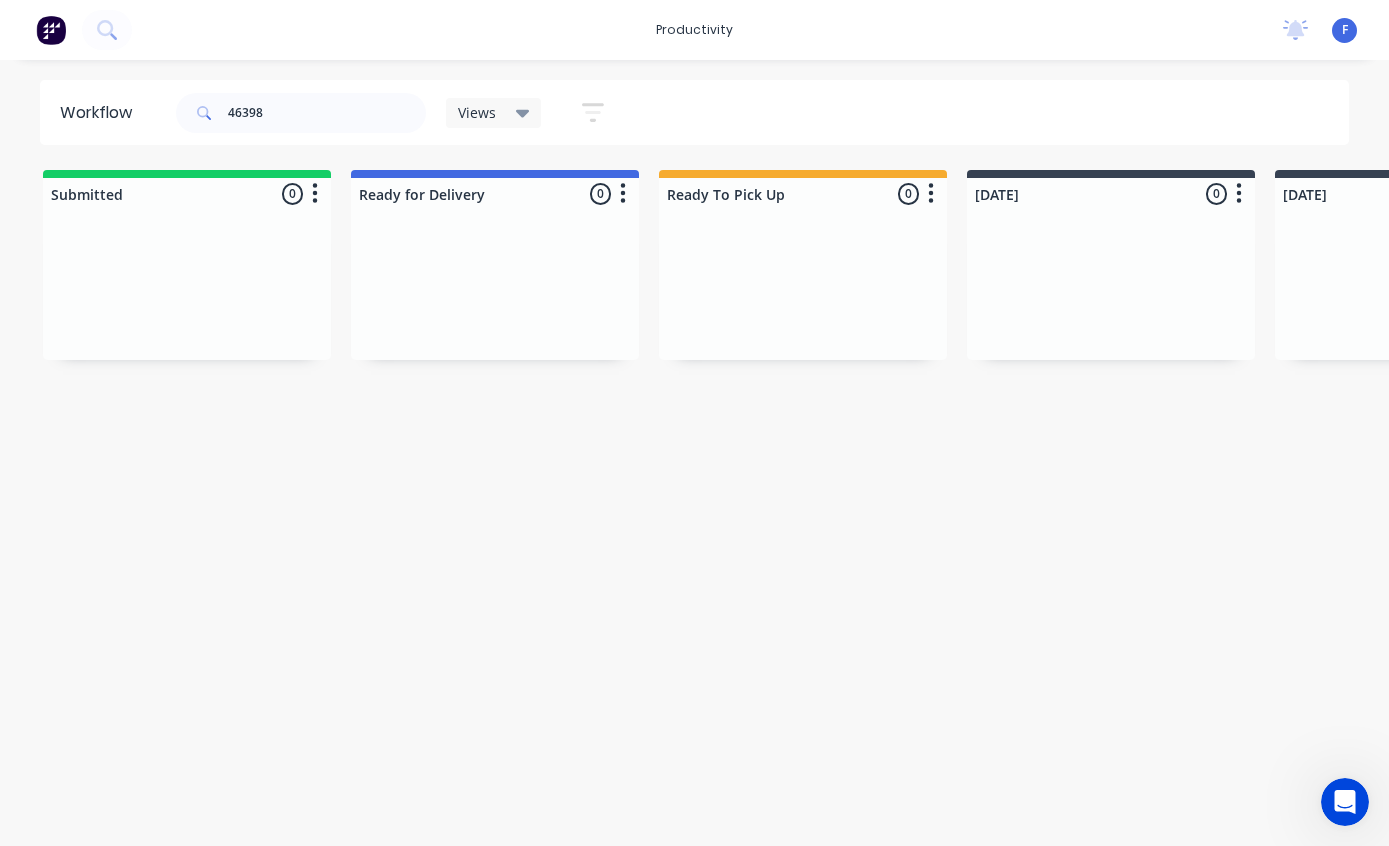 scroll, scrollTop: 0, scrollLeft: 0, axis: both 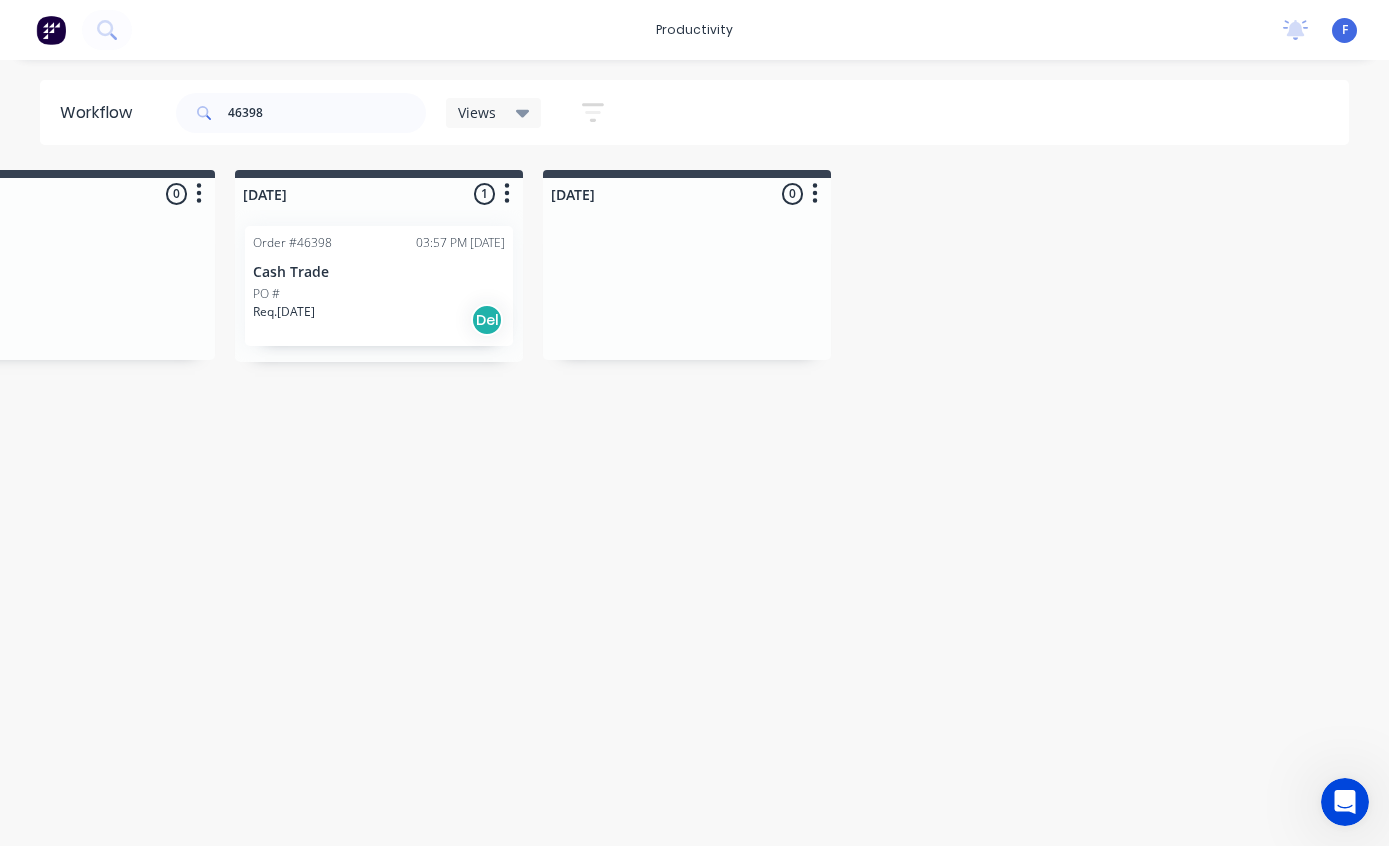 click on "PO #" at bounding box center (379, 294) 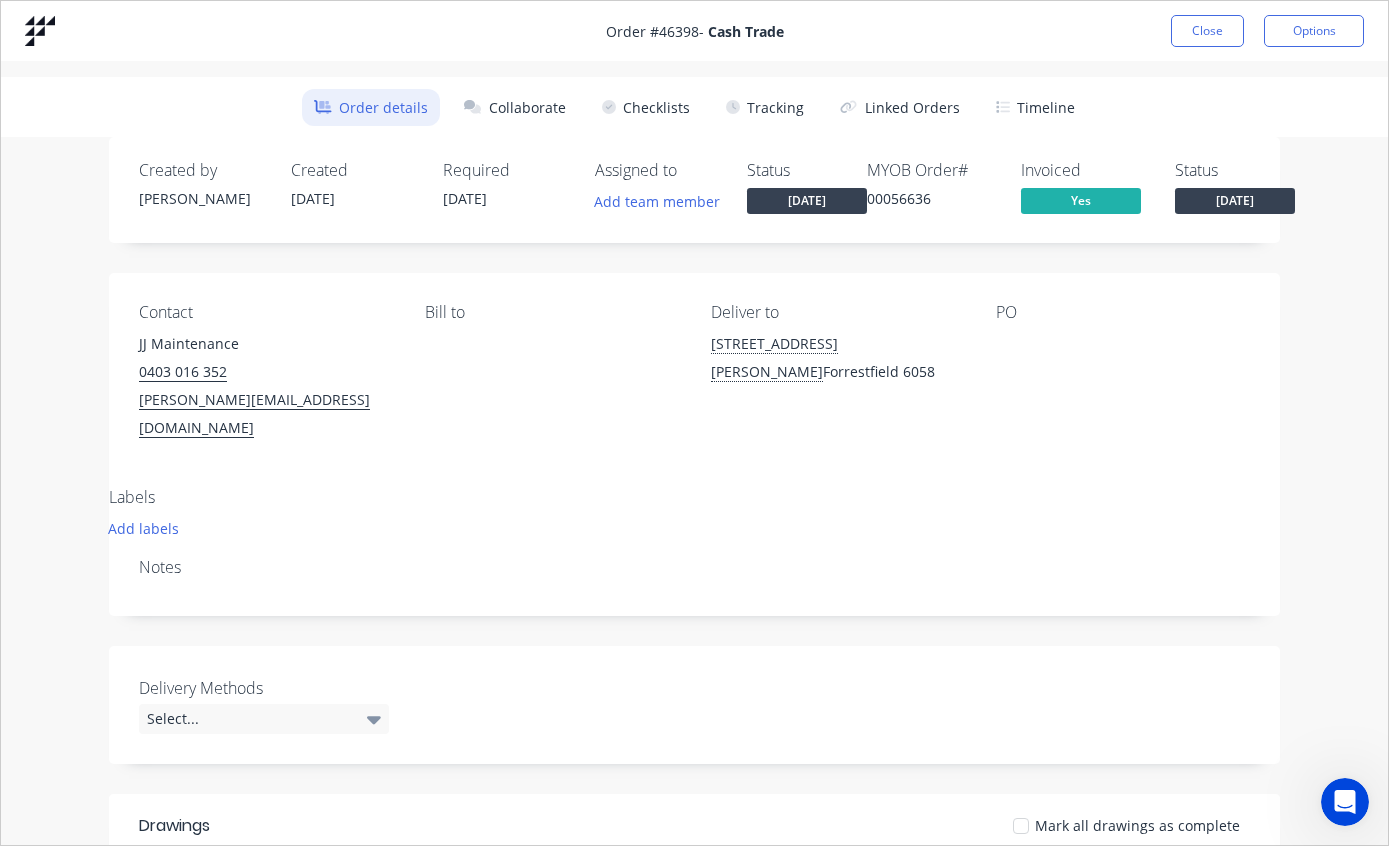scroll, scrollTop: 0, scrollLeft: 0, axis: both 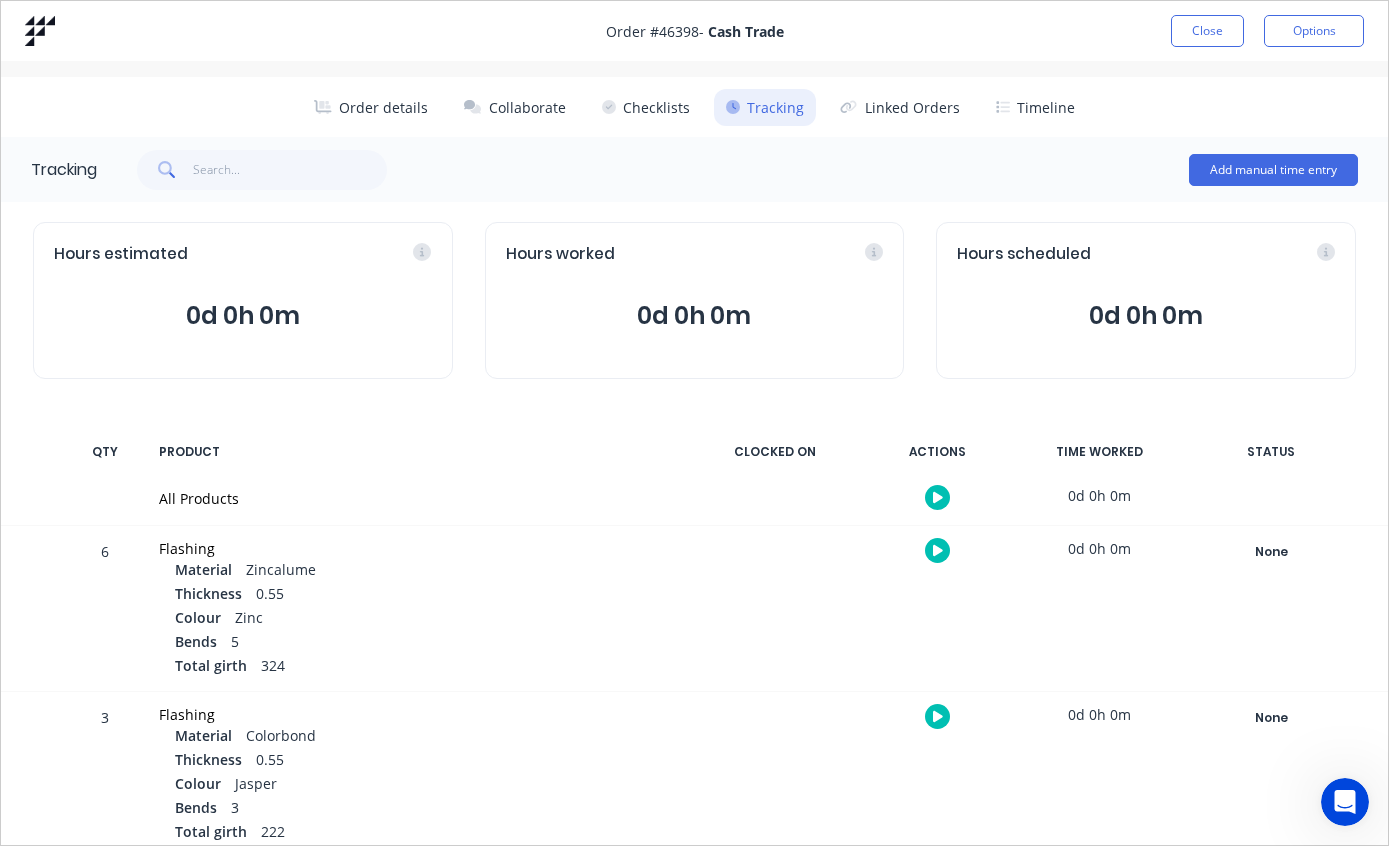 click on "Close" at bounding box center [1207, 31] 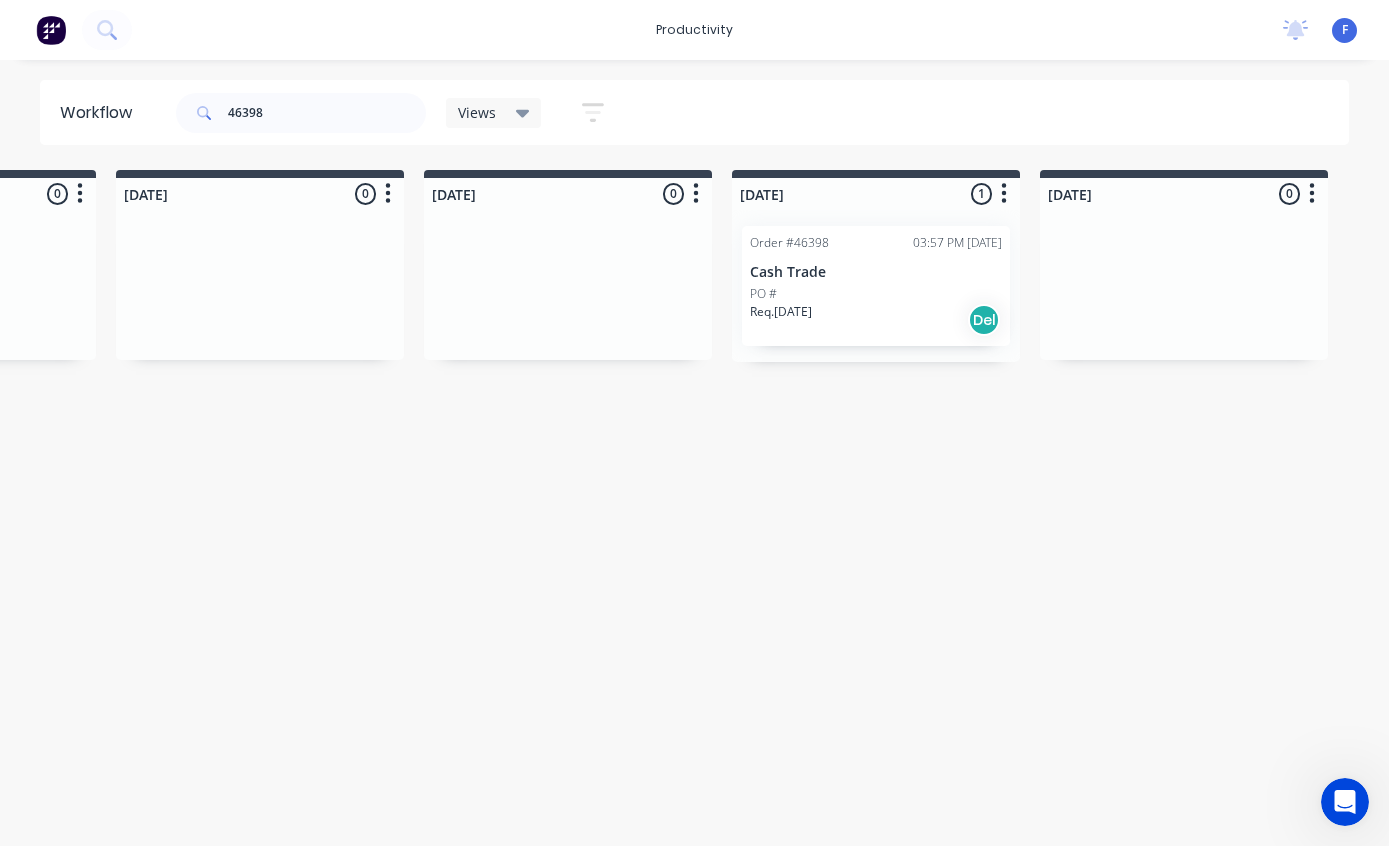 click on "PO #" at bounding box center [876, 294] 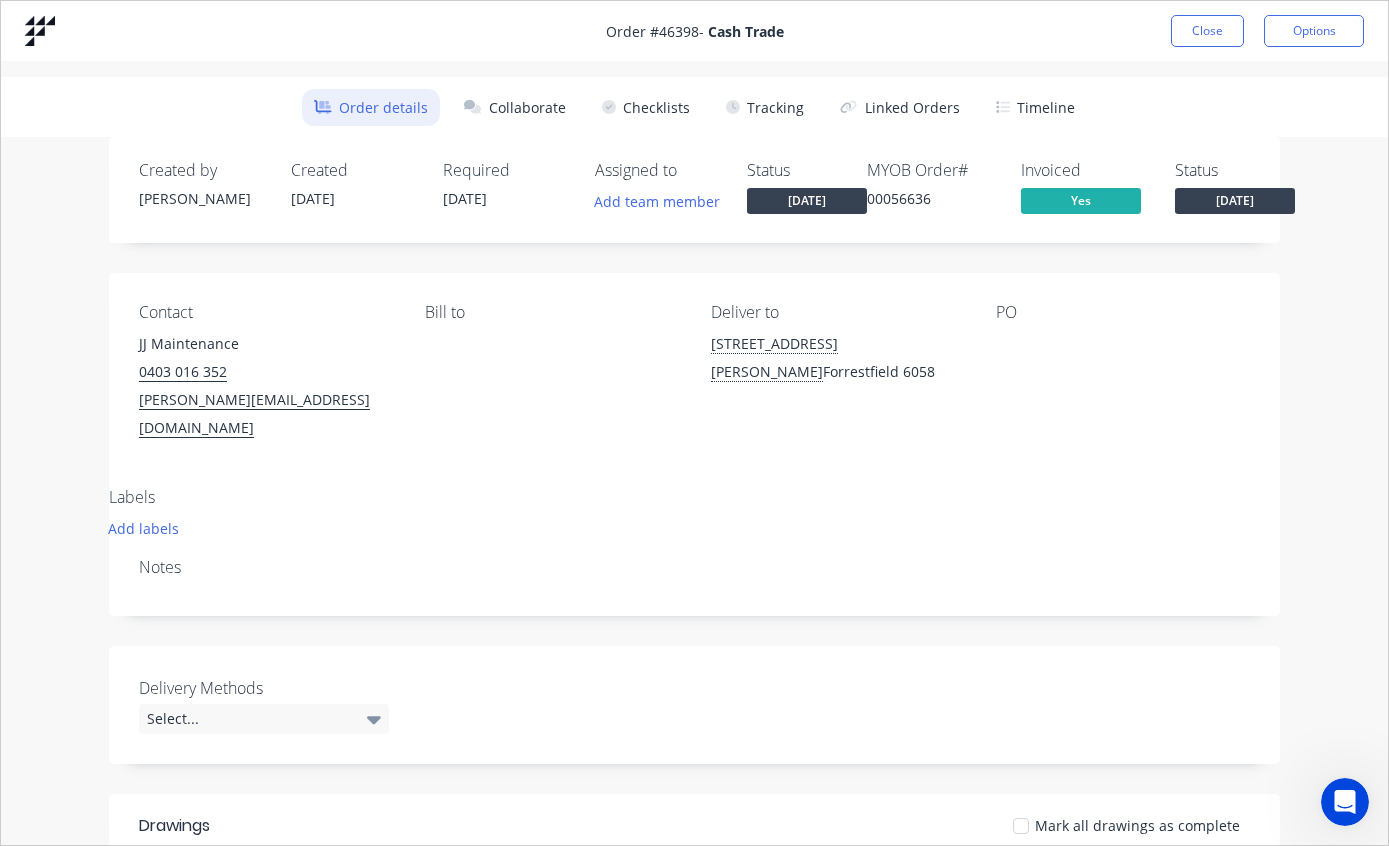 scroll, scrollTop: 0, scrollLeft: 0, axis: both 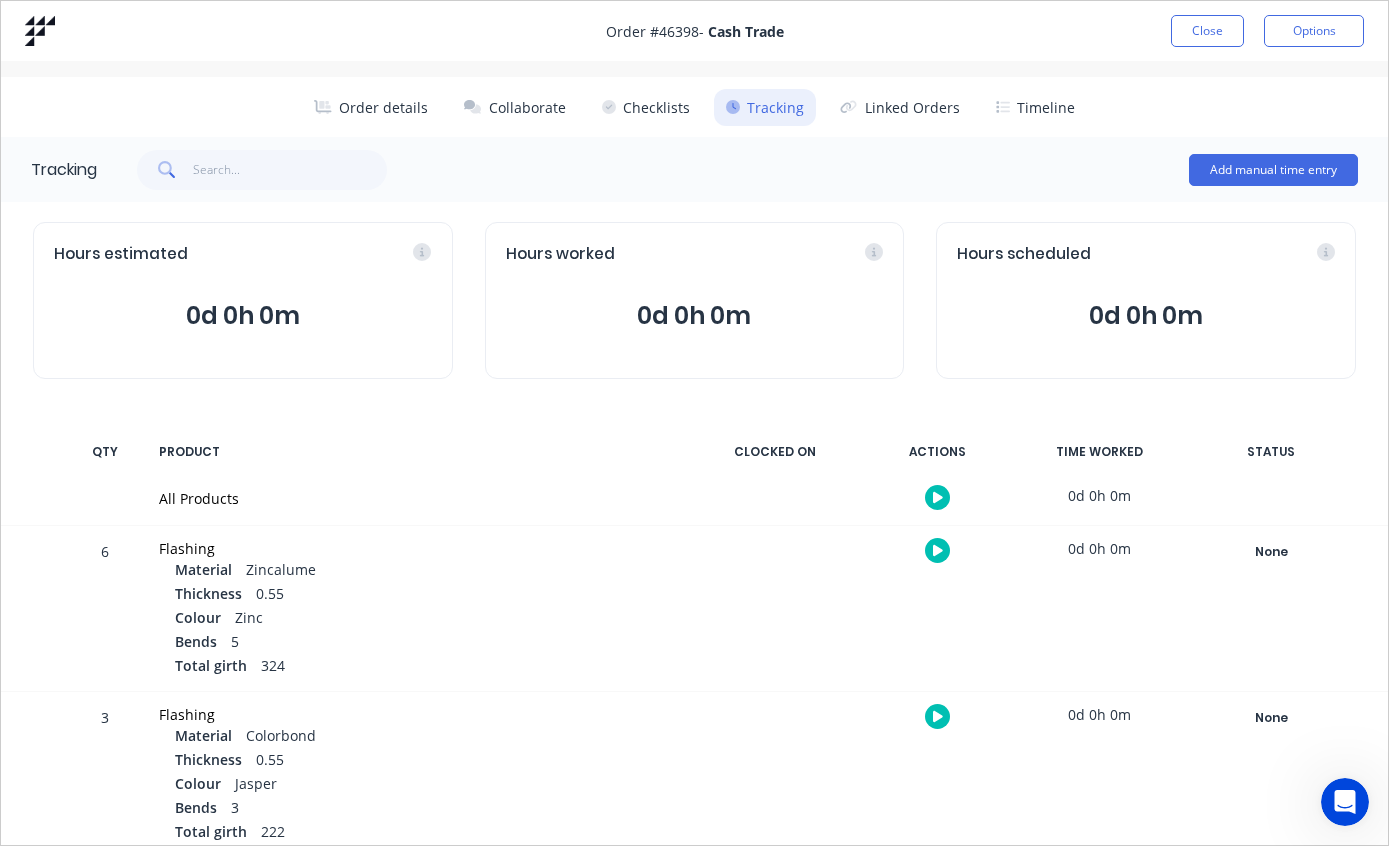 click on "Close" at bounding box center [1207, 31] 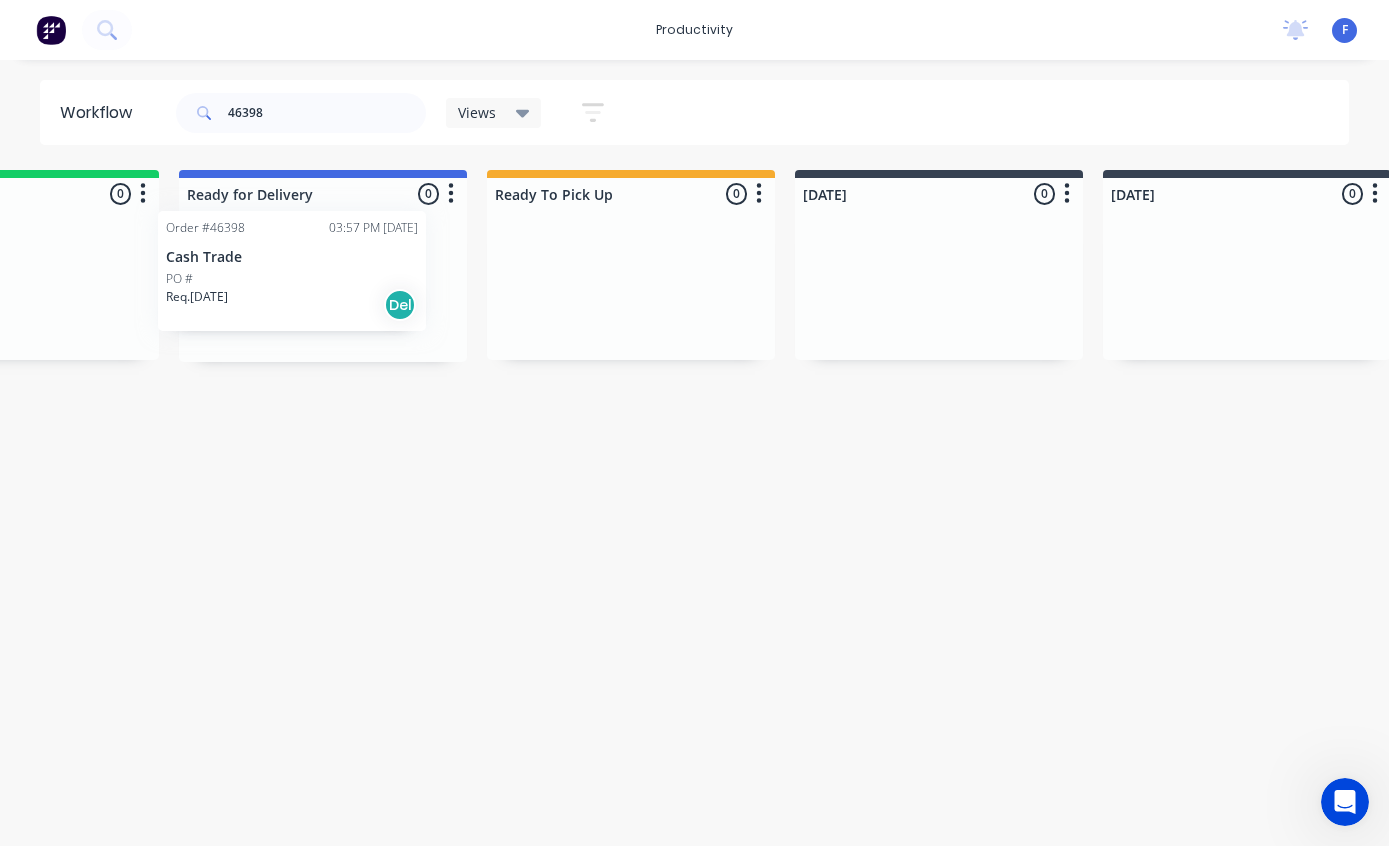 scroll, scrollTop: 40, scrollLeft: 171, axis: both 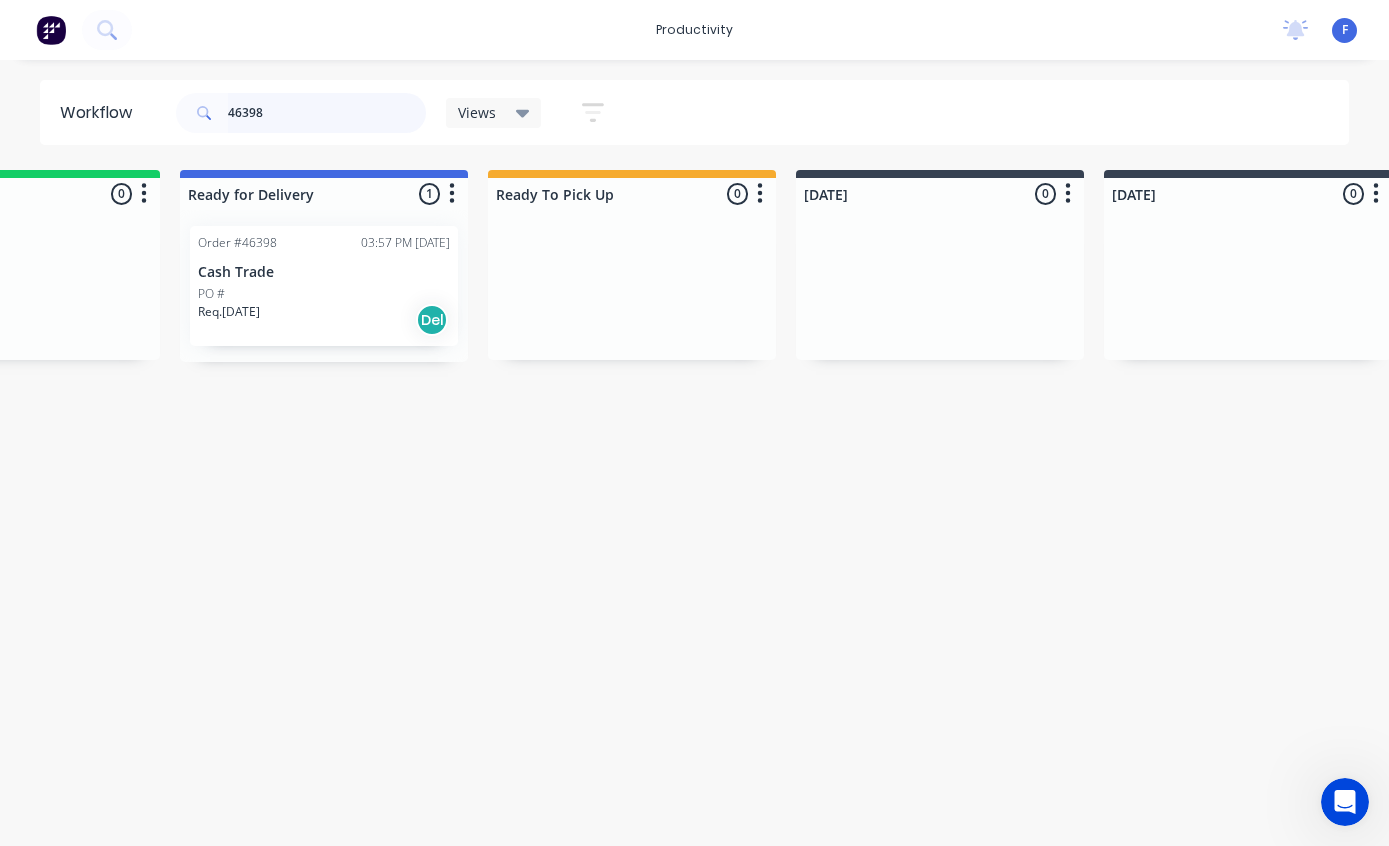 click on "46398" at bounding box center [327, 113] 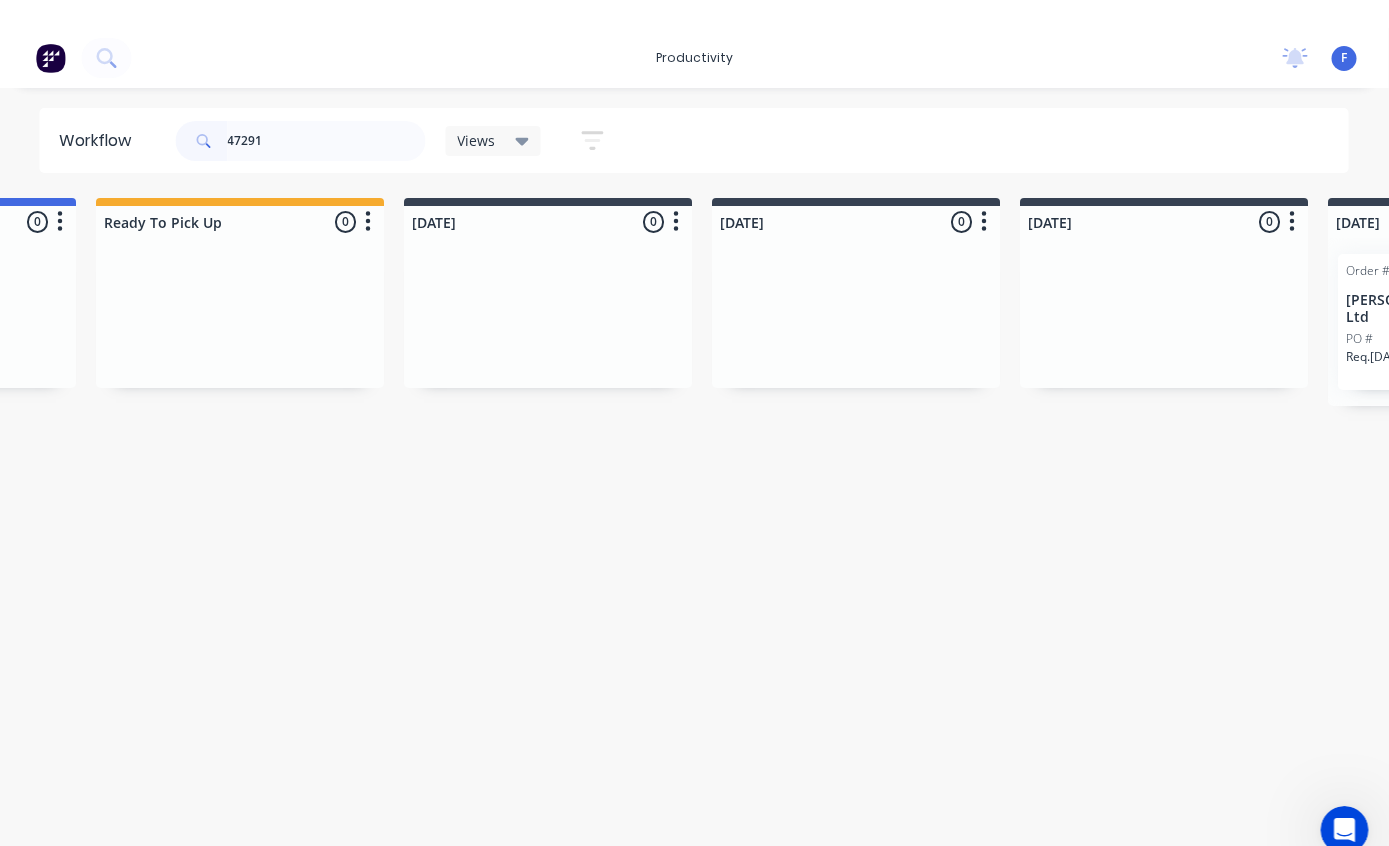 scroll, scrollTop: 0, scrollLeft: 1656, axis: horizontal 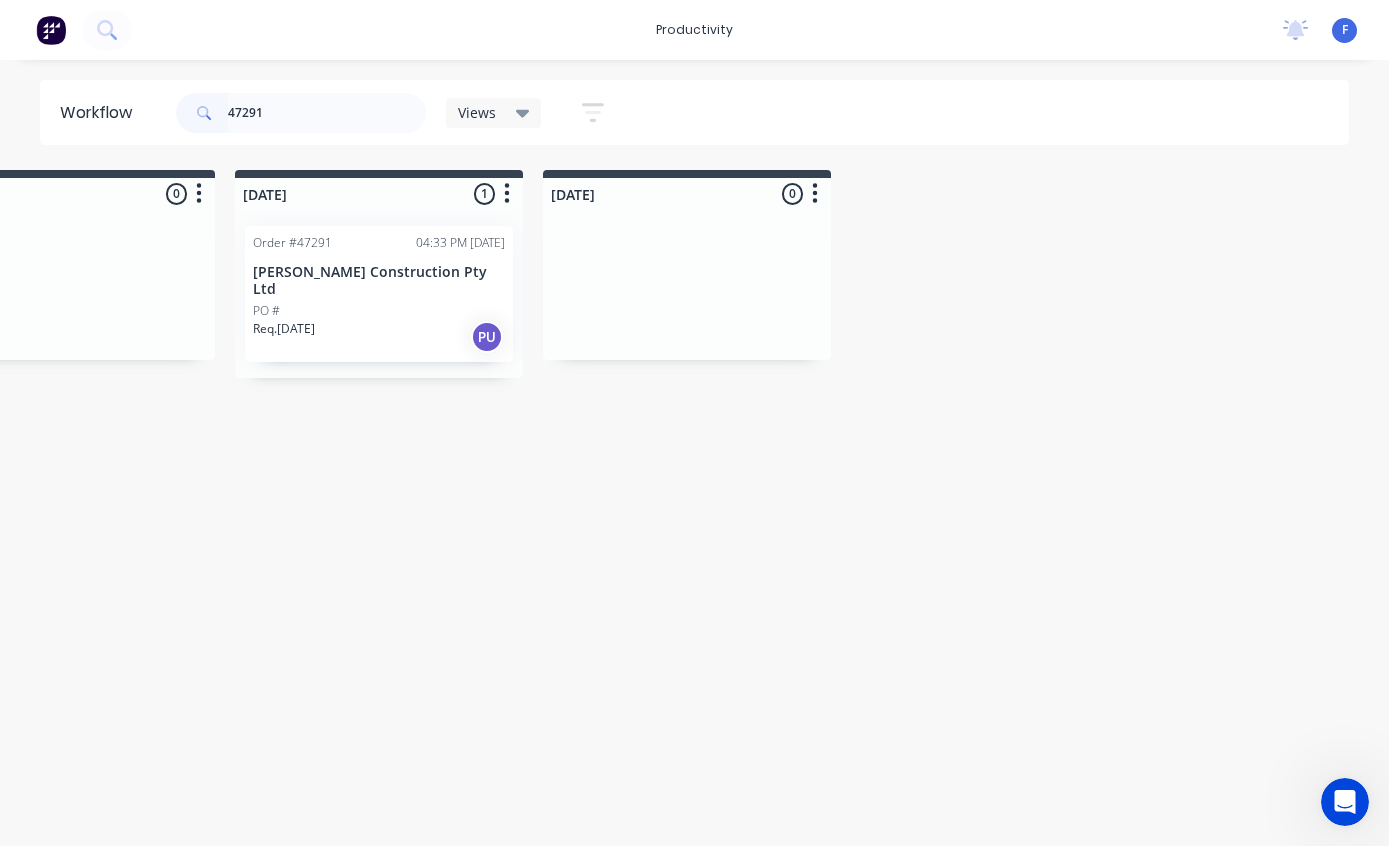 click on "PO #" at bounding box center [379, 311] 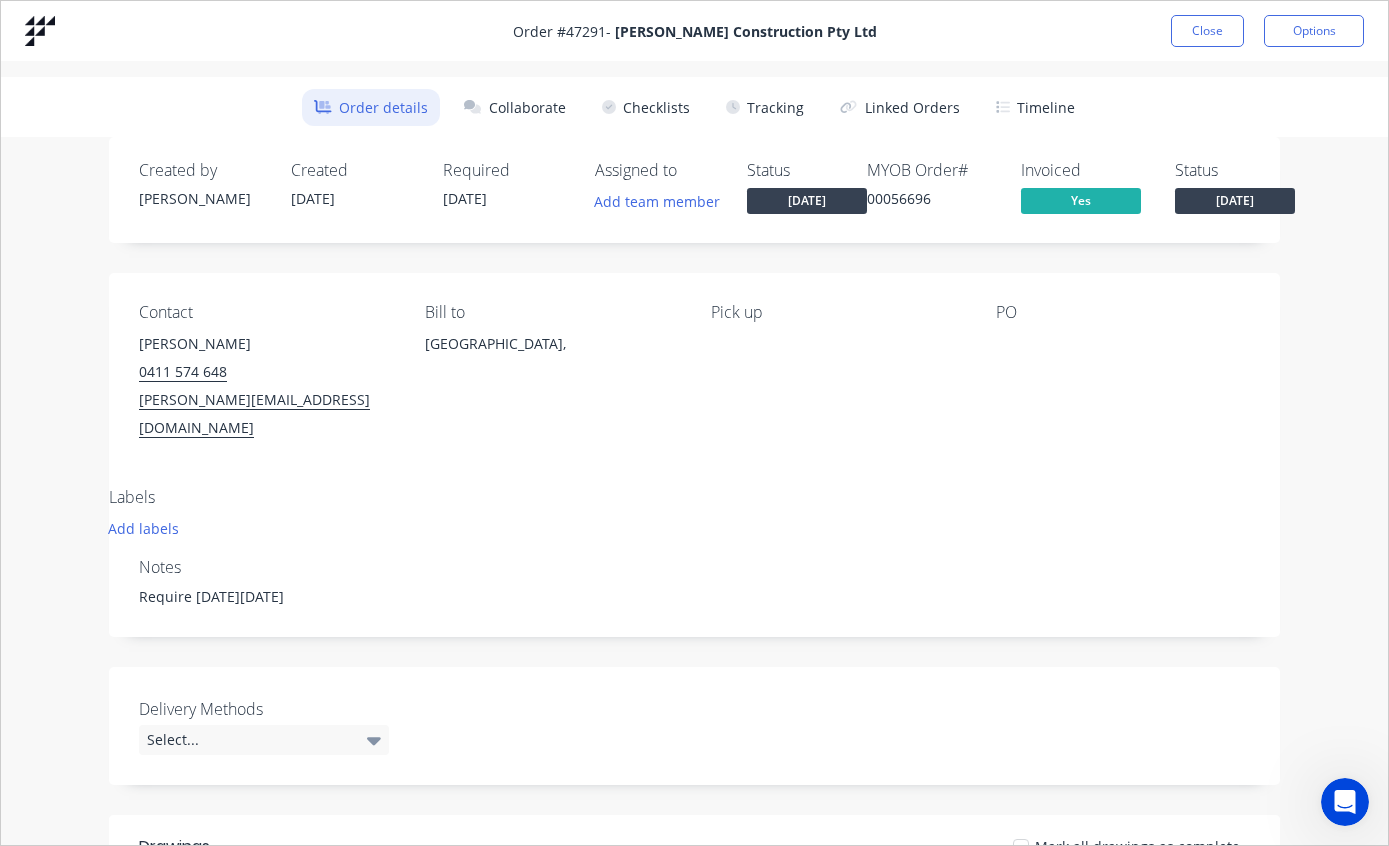 click on "Tracking" at bounding box center (765, 107) 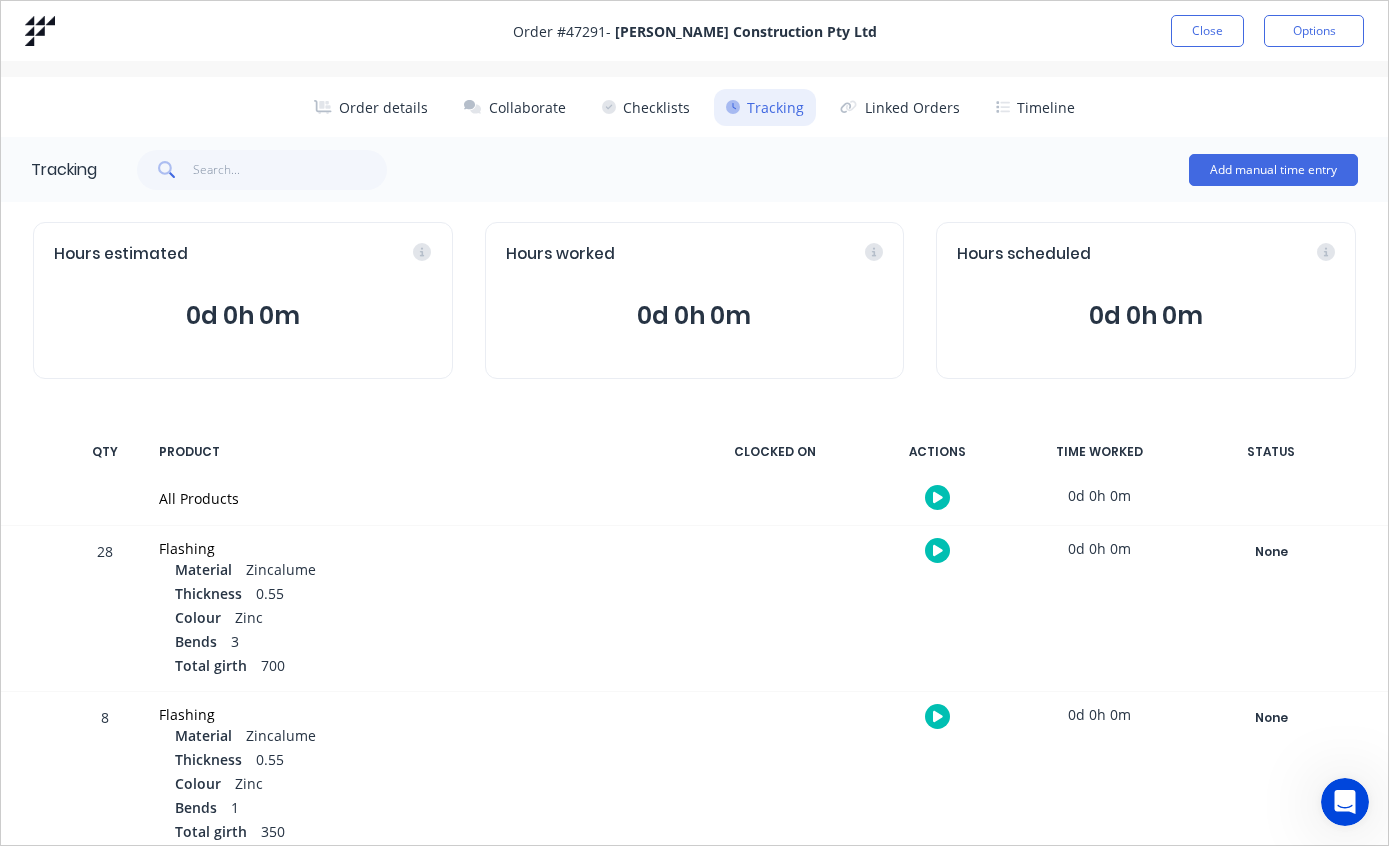scroll, scrollTop: 0, scrollLeft: 0, axis: both 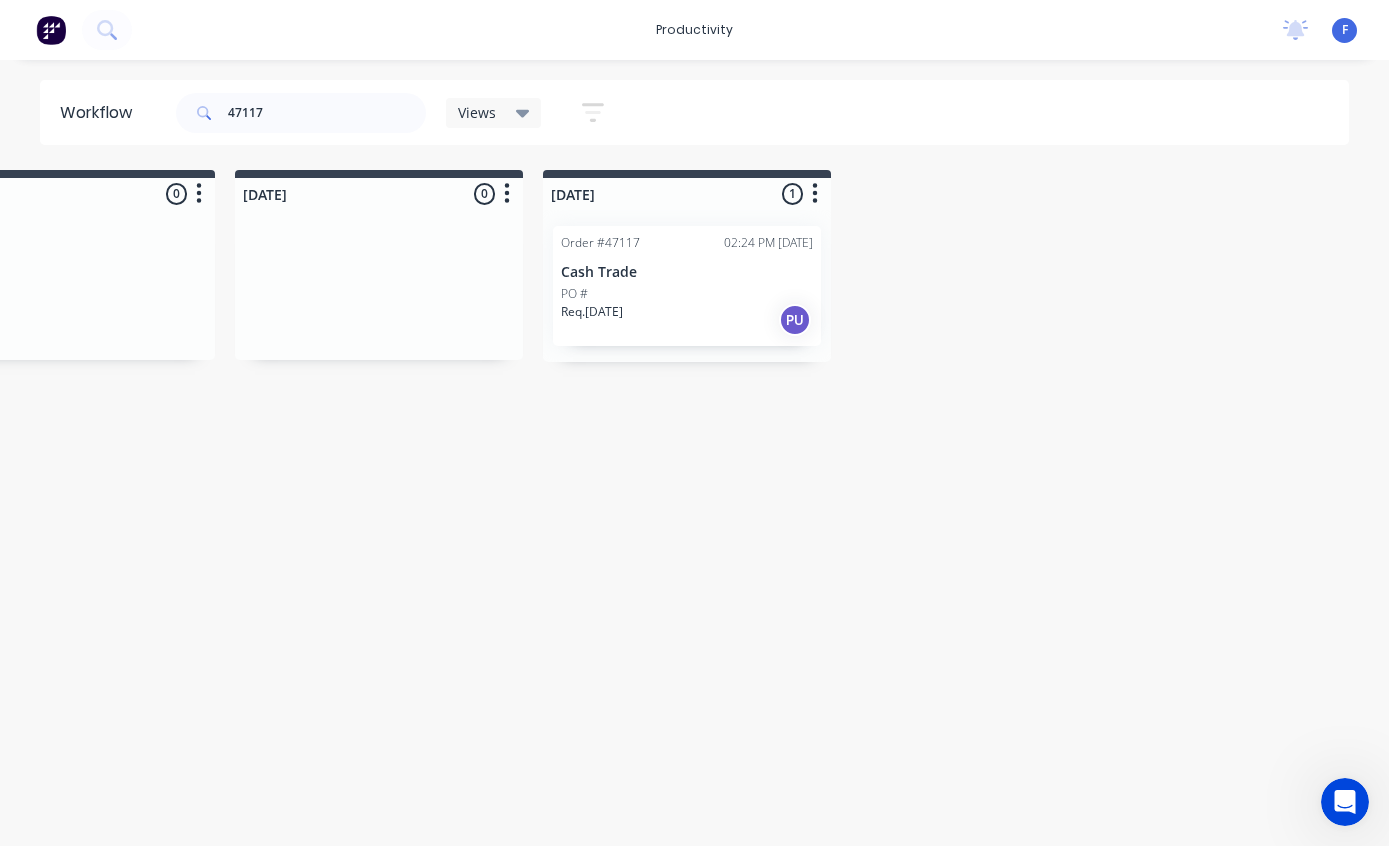 click on "PO #" at bounding box center (687, 294) 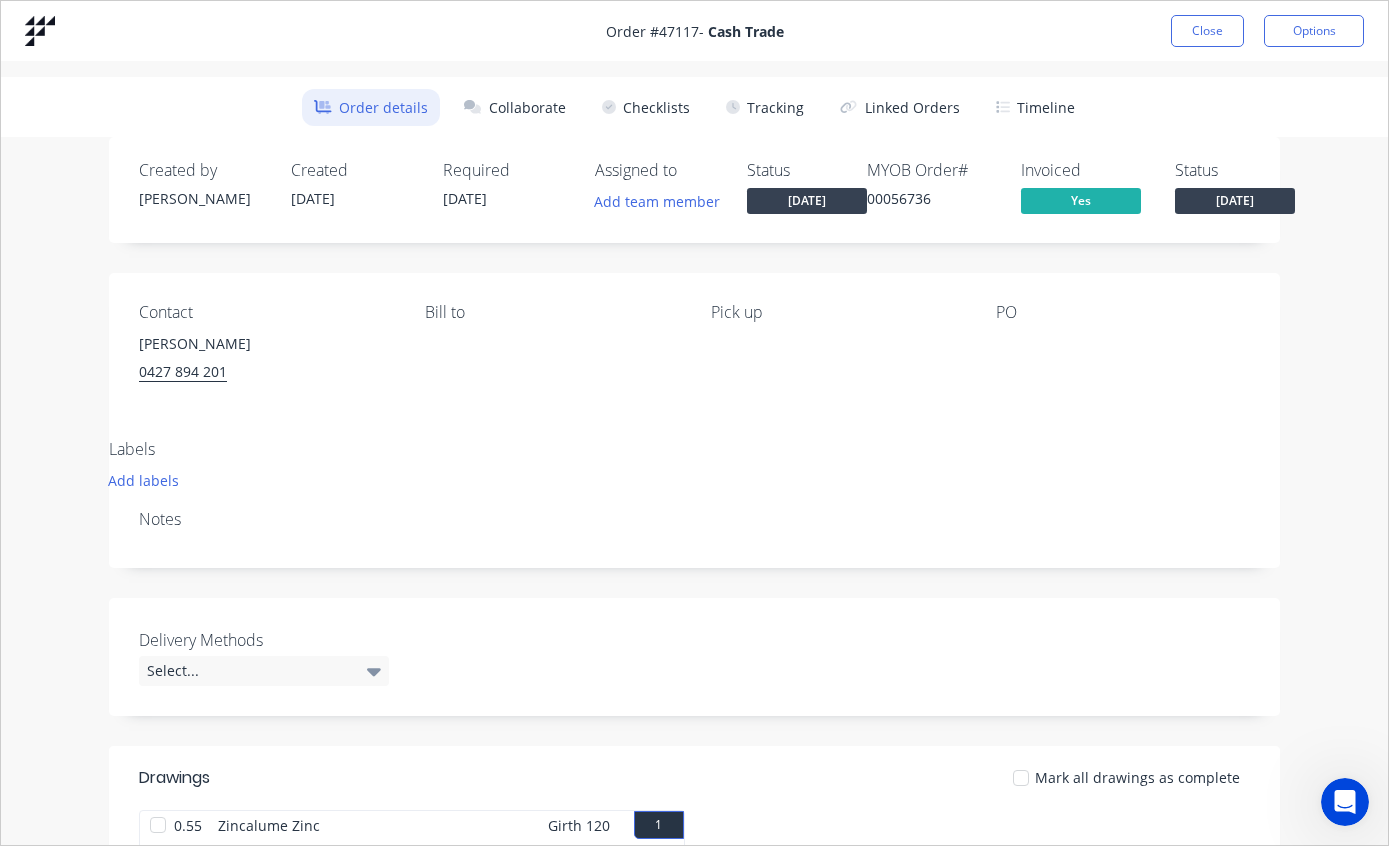 click on "Tracking" at bounding box center (765, 107) 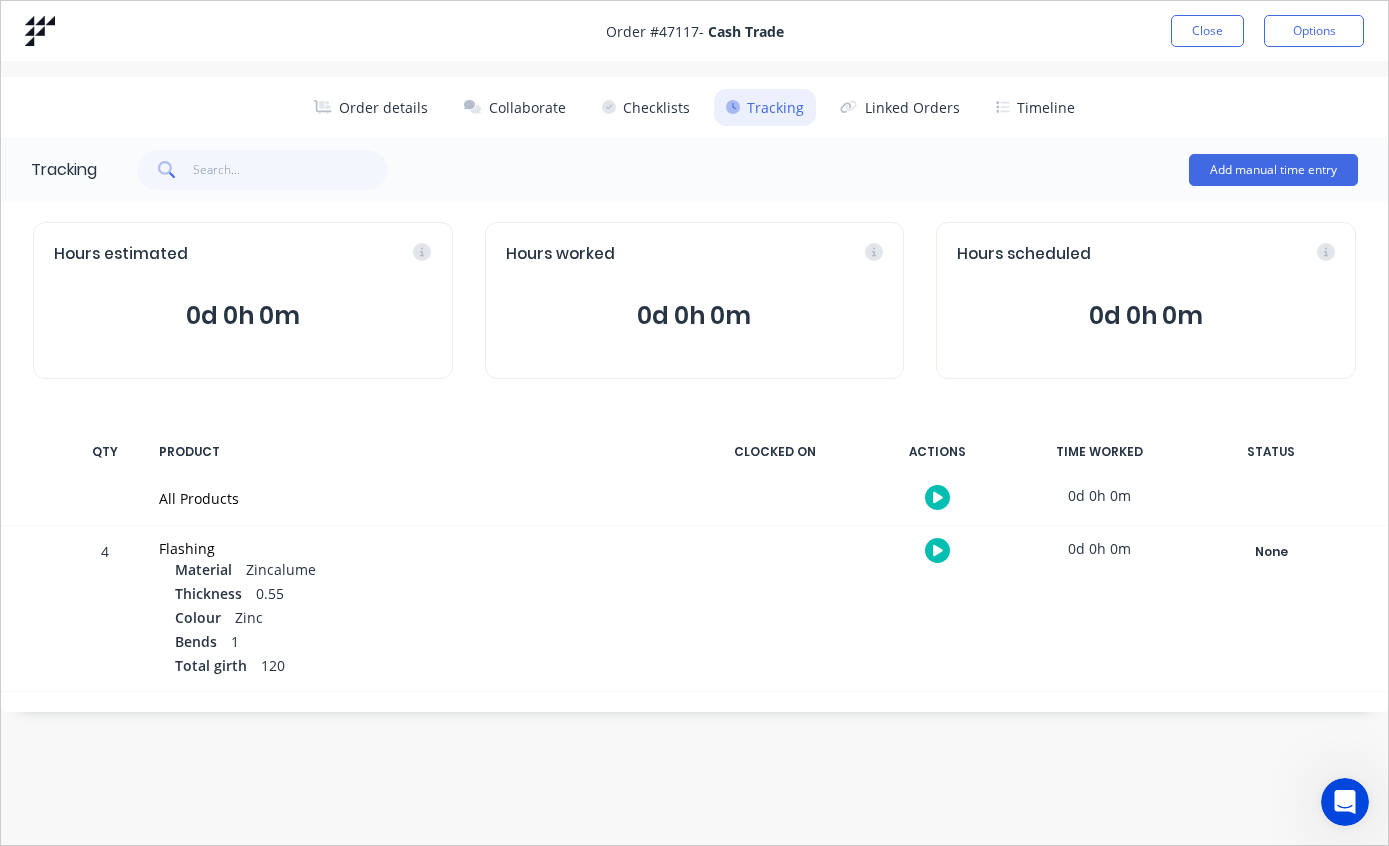 click on "Close" at bounding box center (1207, 31) 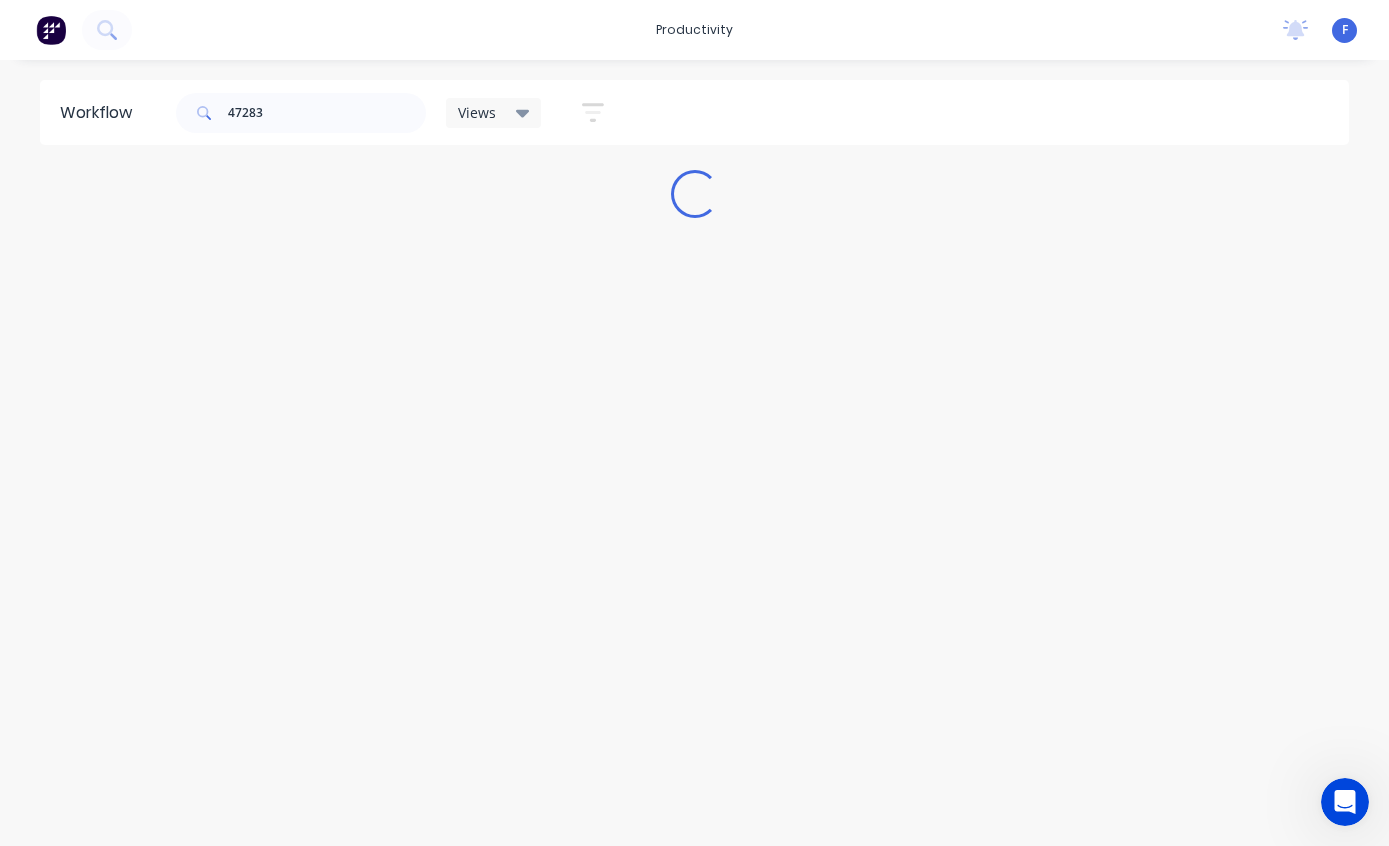 scroll, scrollTop: 0, scrollLeft: 0, axis: both 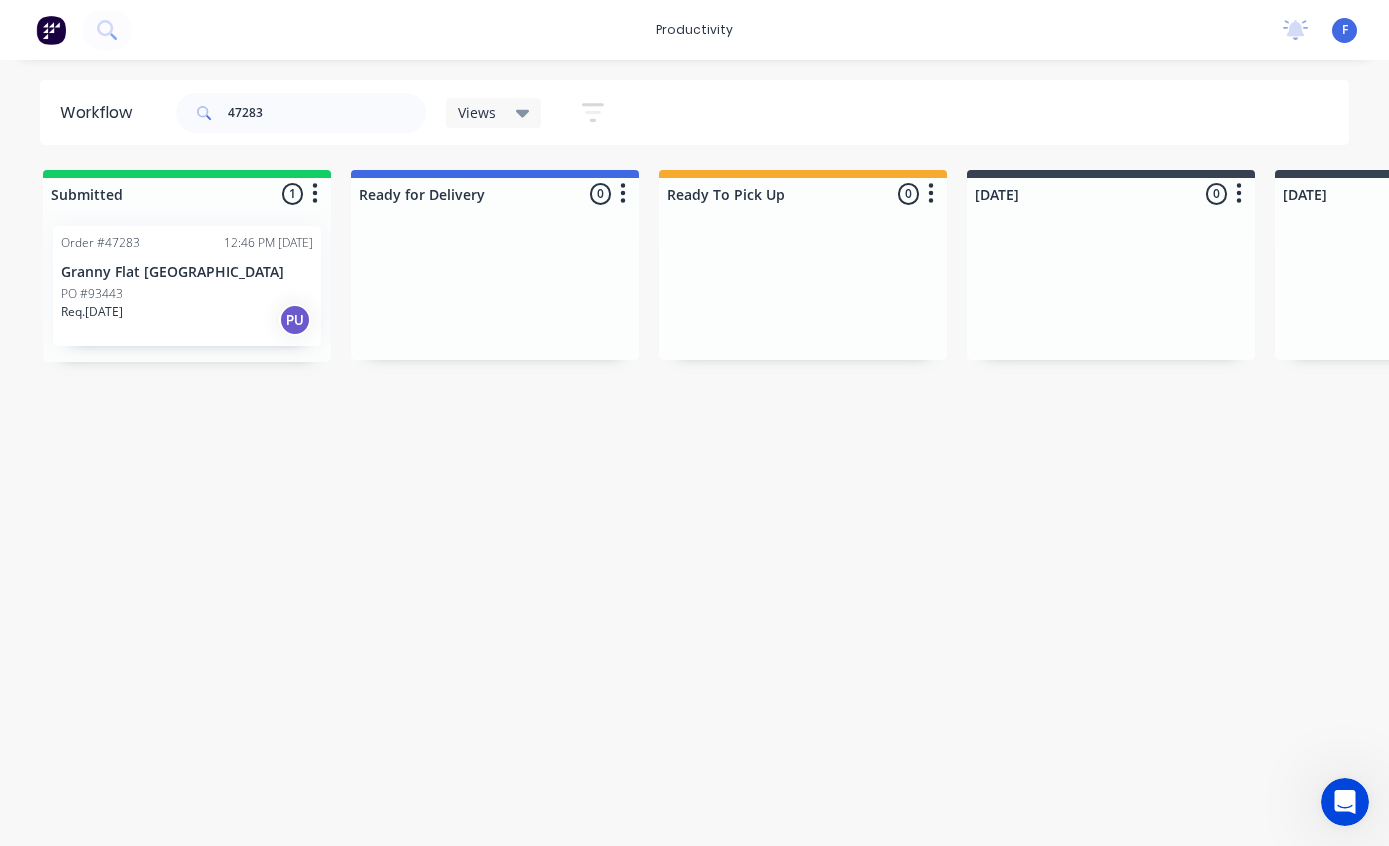 click on "PO #93443" at bounding box center (187, 294) 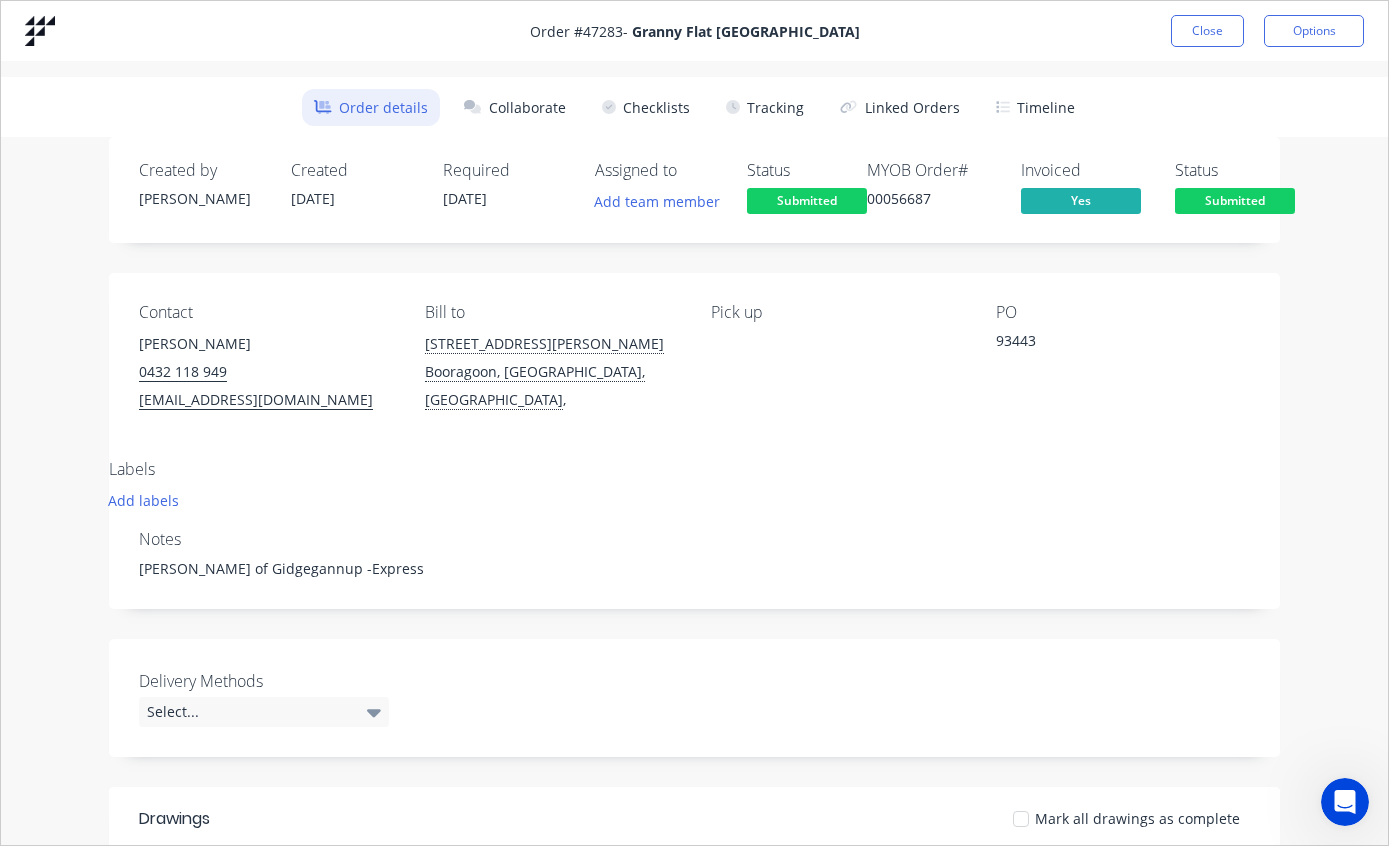 click on "Tracking" at bounding box center (765, 107) 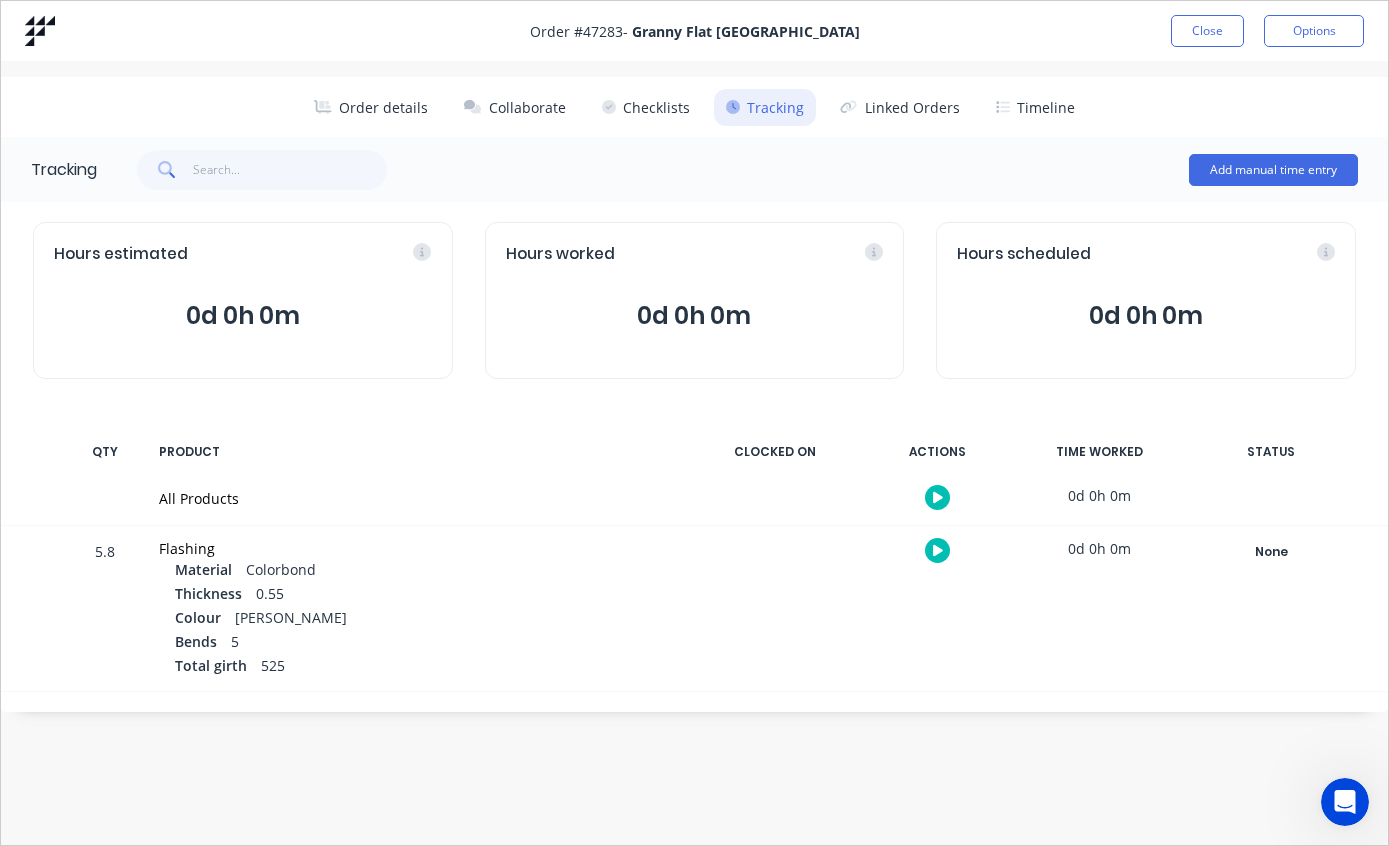 click on "Close" at bounding box center (1207, 31) 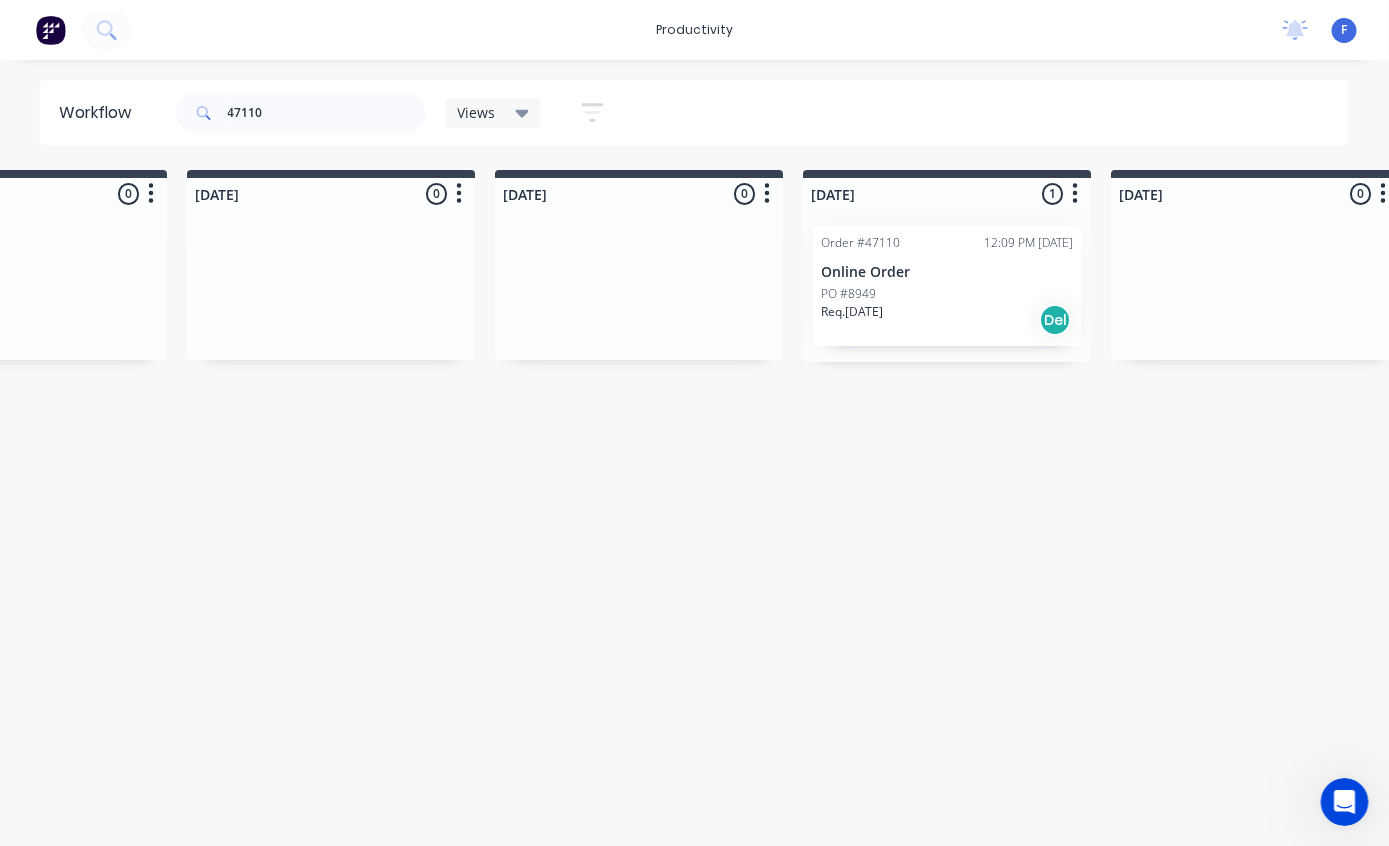 scroll, scrollTop: 0, scrollLeft: 1656, axis: horizontal 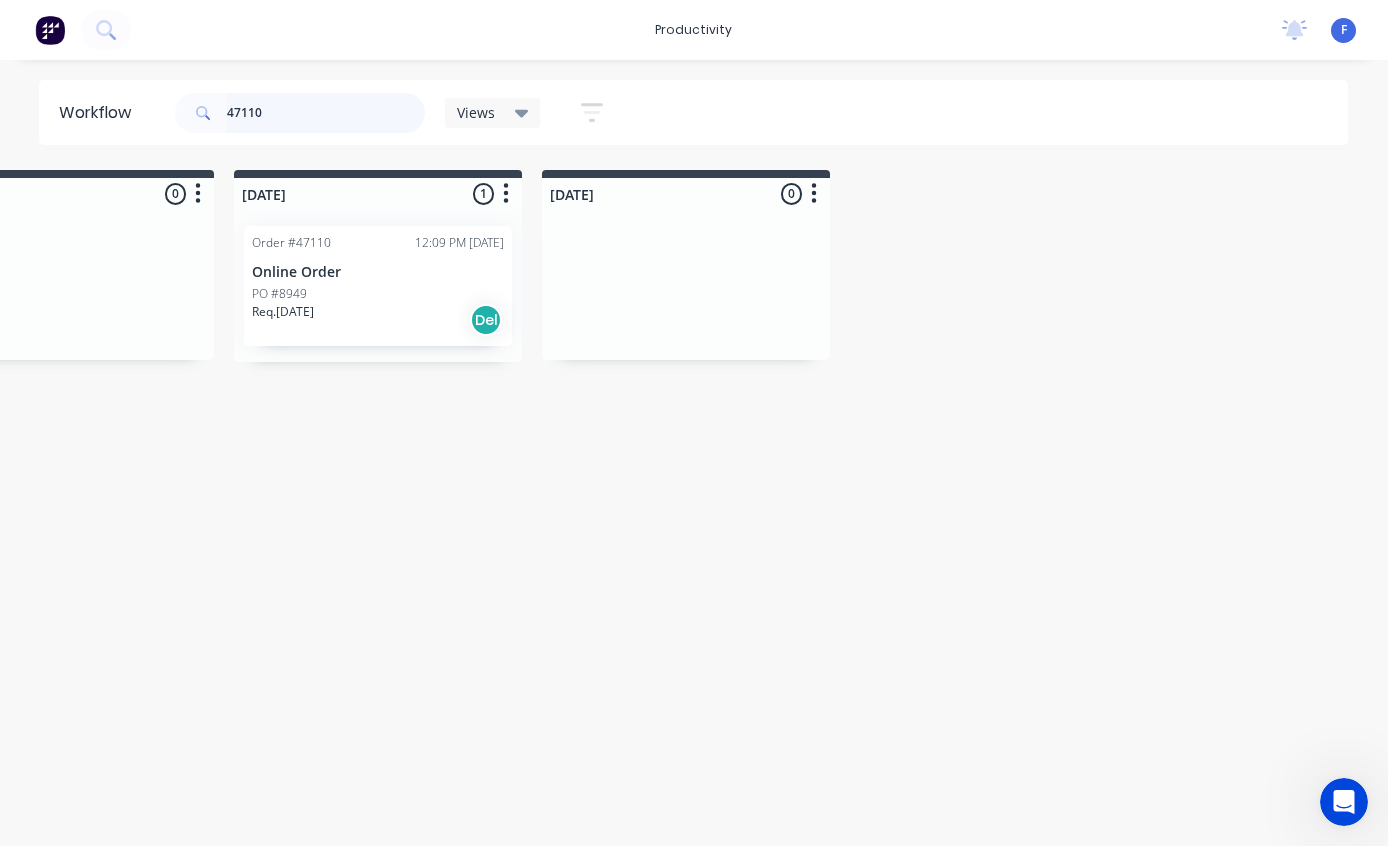type on "47110" 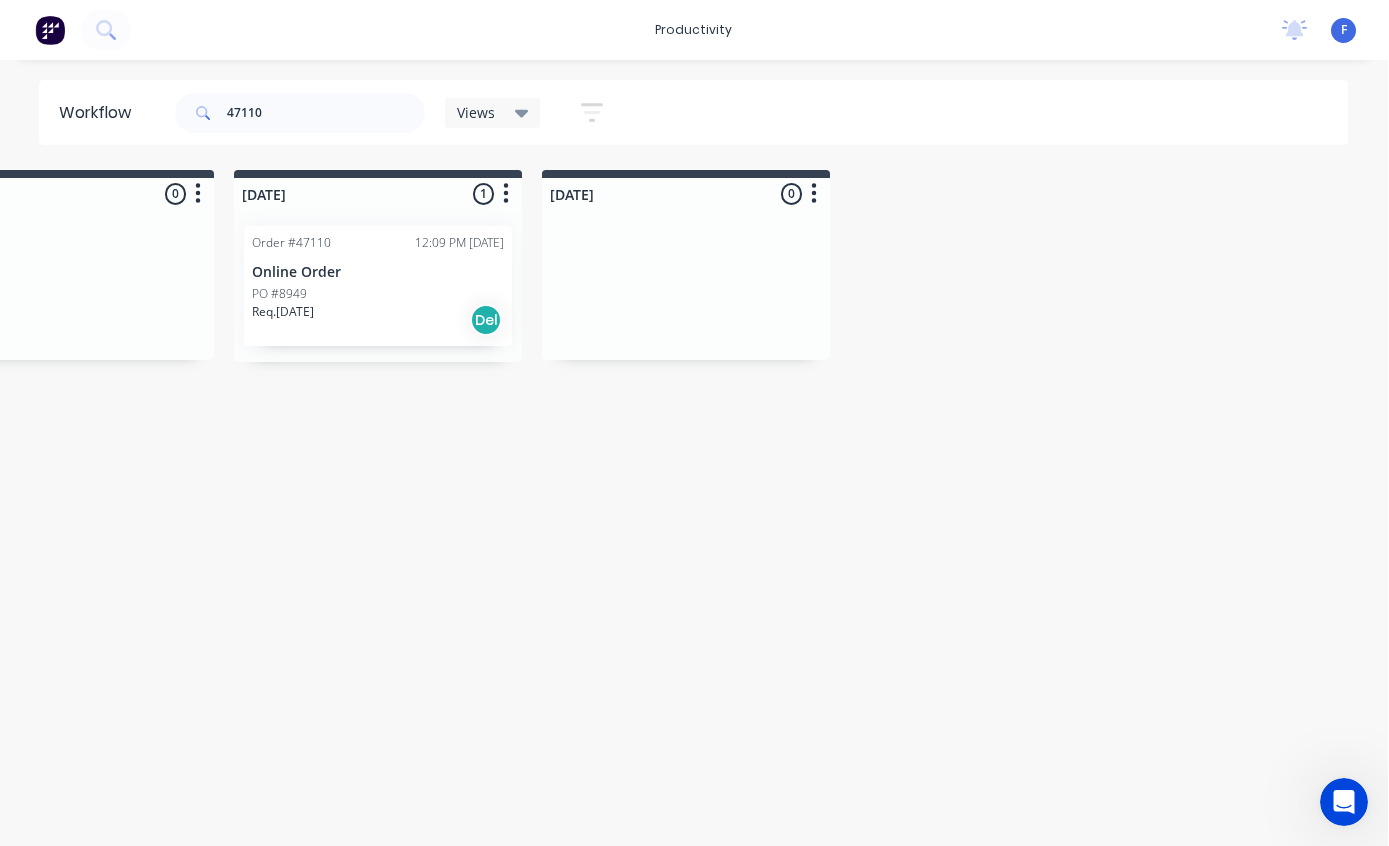click on "PO #8949" at bounding box center (379, 294) 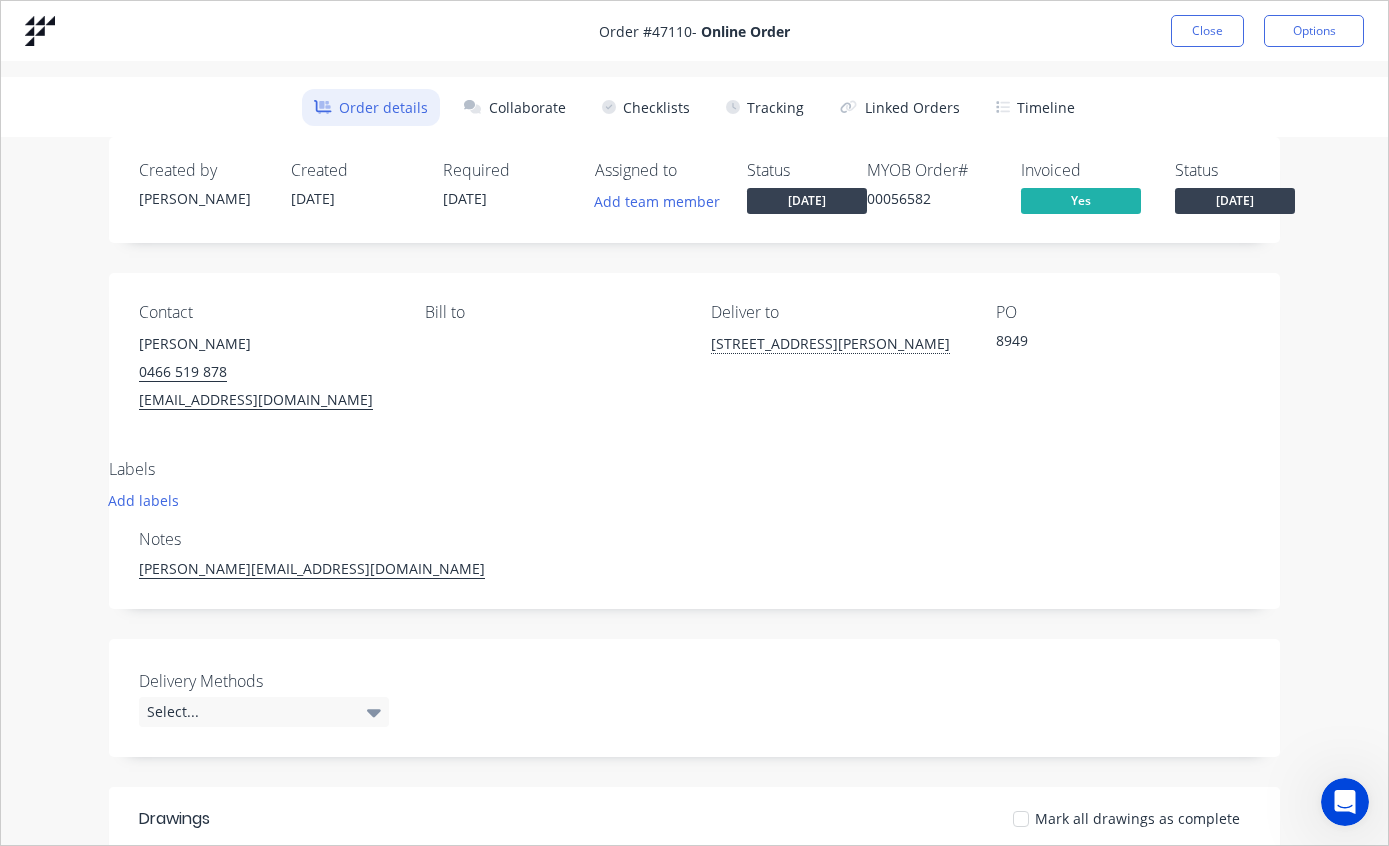 scroll, scrollTop: 0, scrollLeft: 0, axis: both 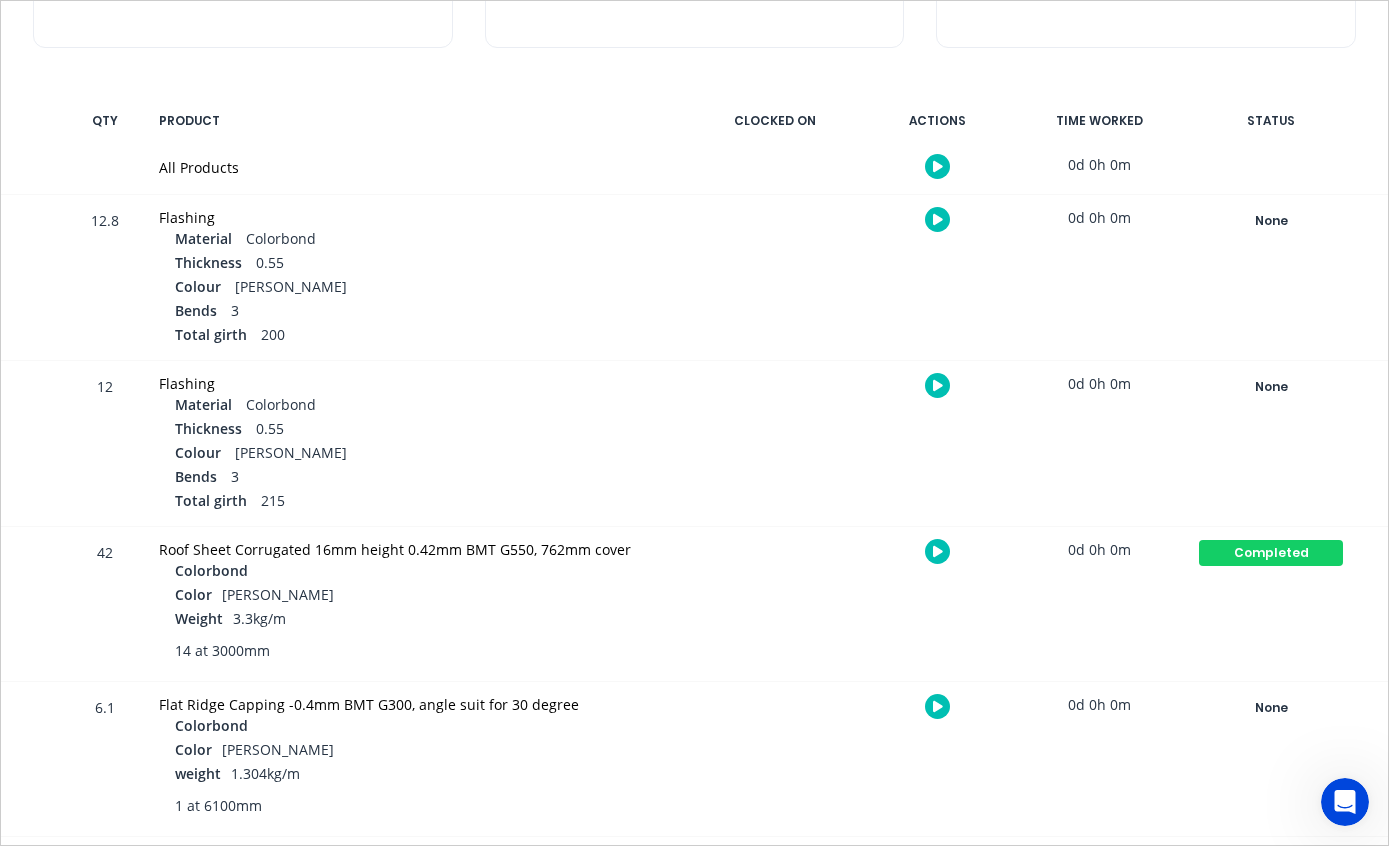 click on "None" at bounding box center [1271, 221] 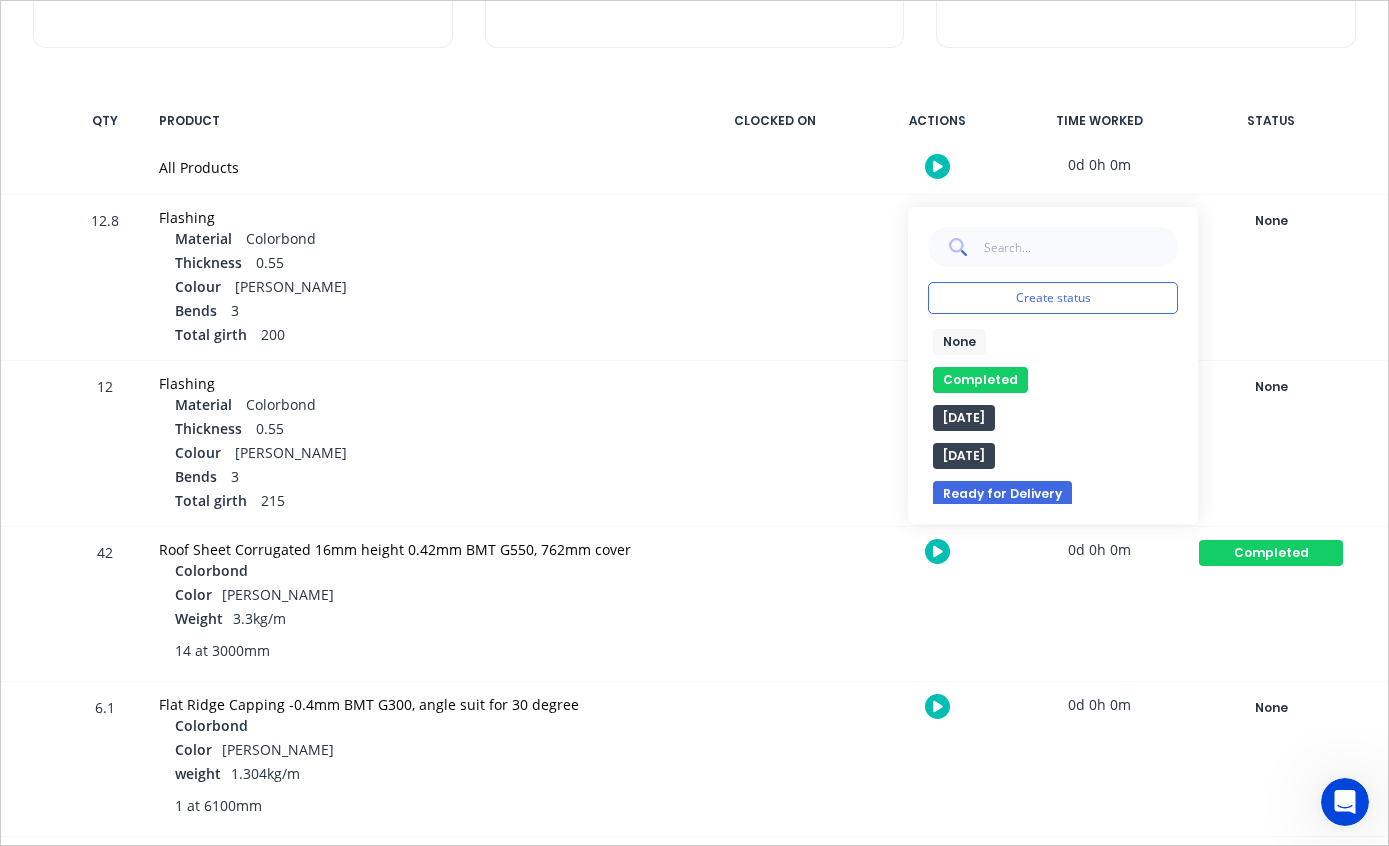 click on "Completed" at bounding box center [980, 380] 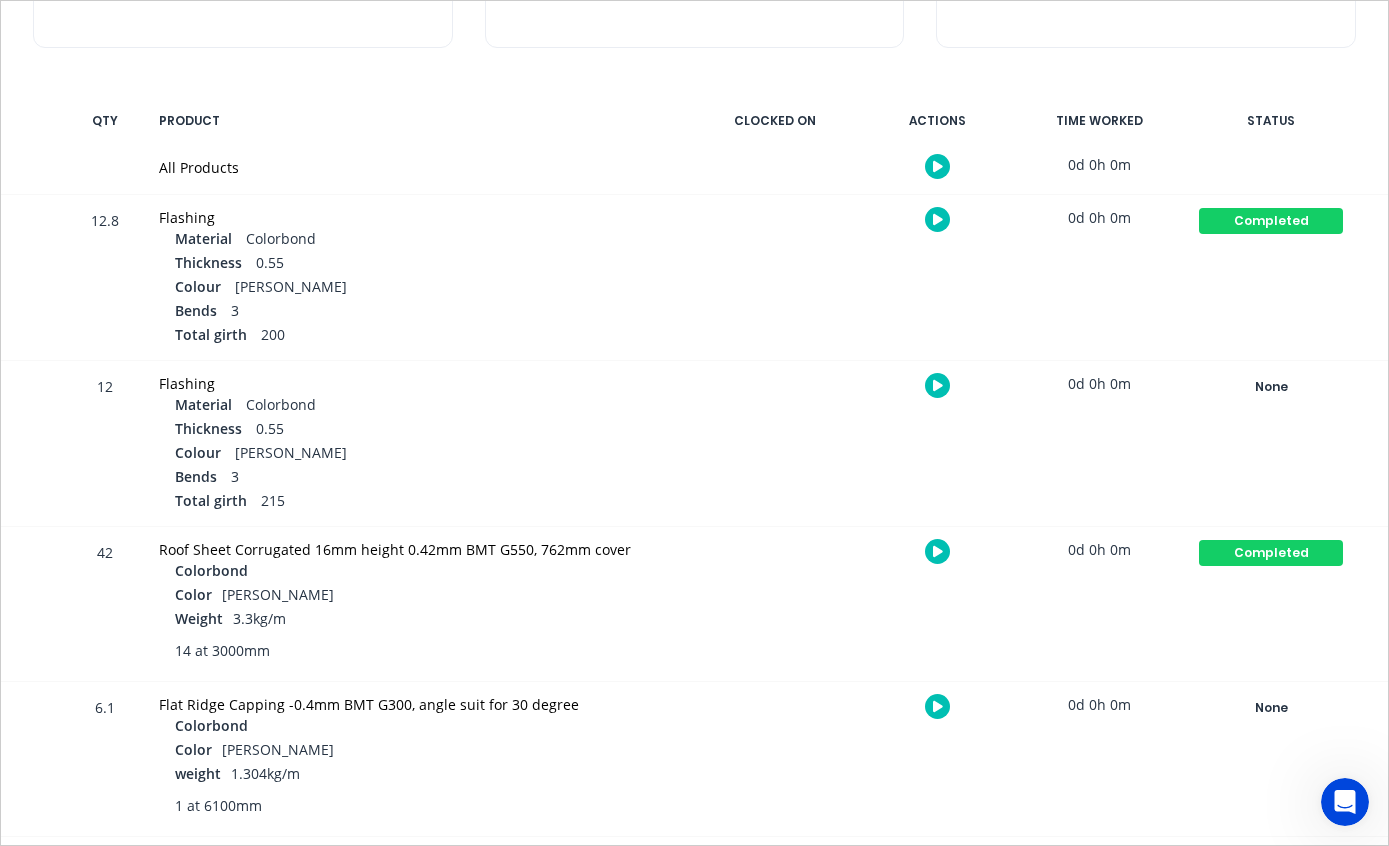 click on "None" at bounding box center (1271, 387) 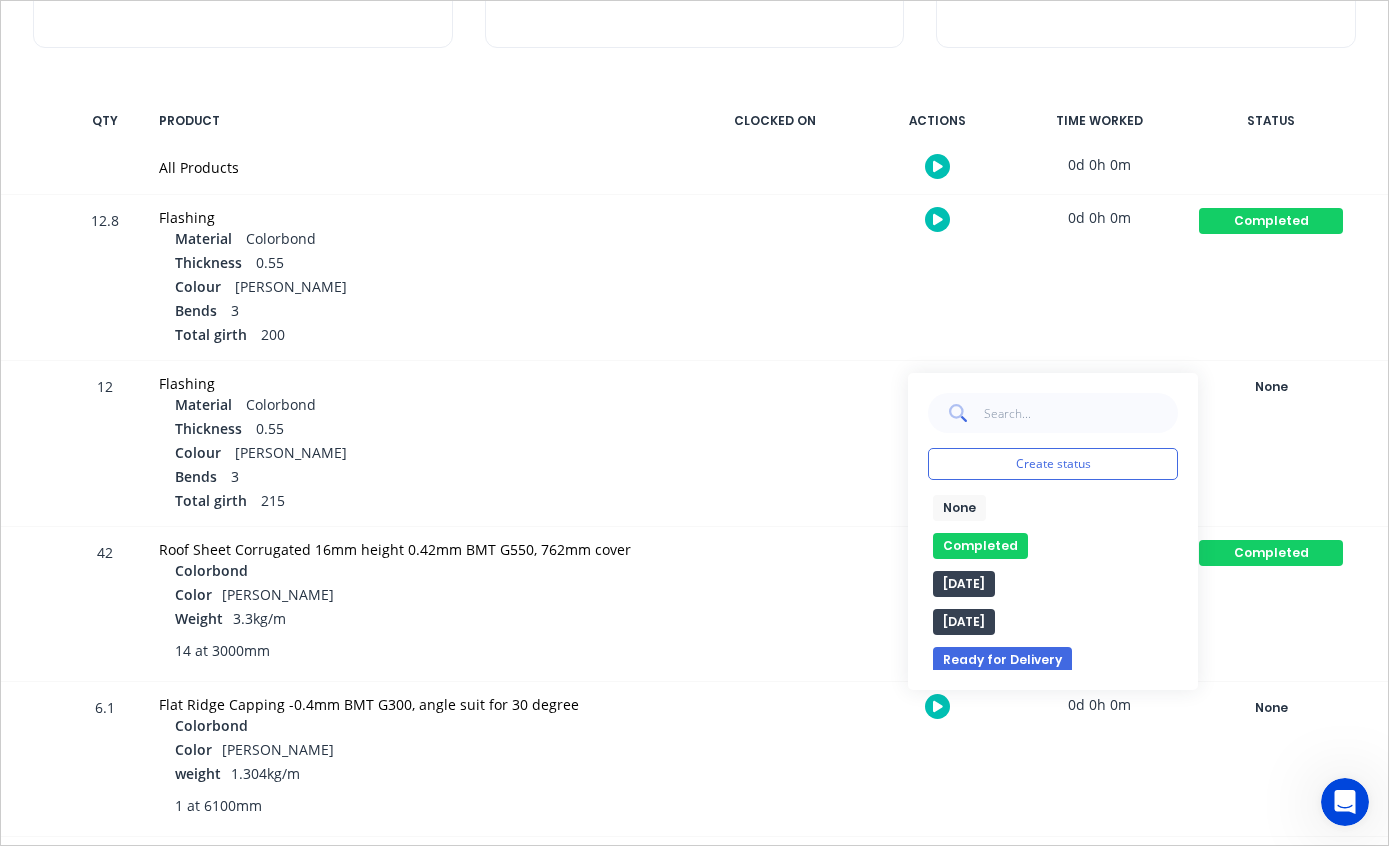 click on "Completed" at bounding box center [980, 546] 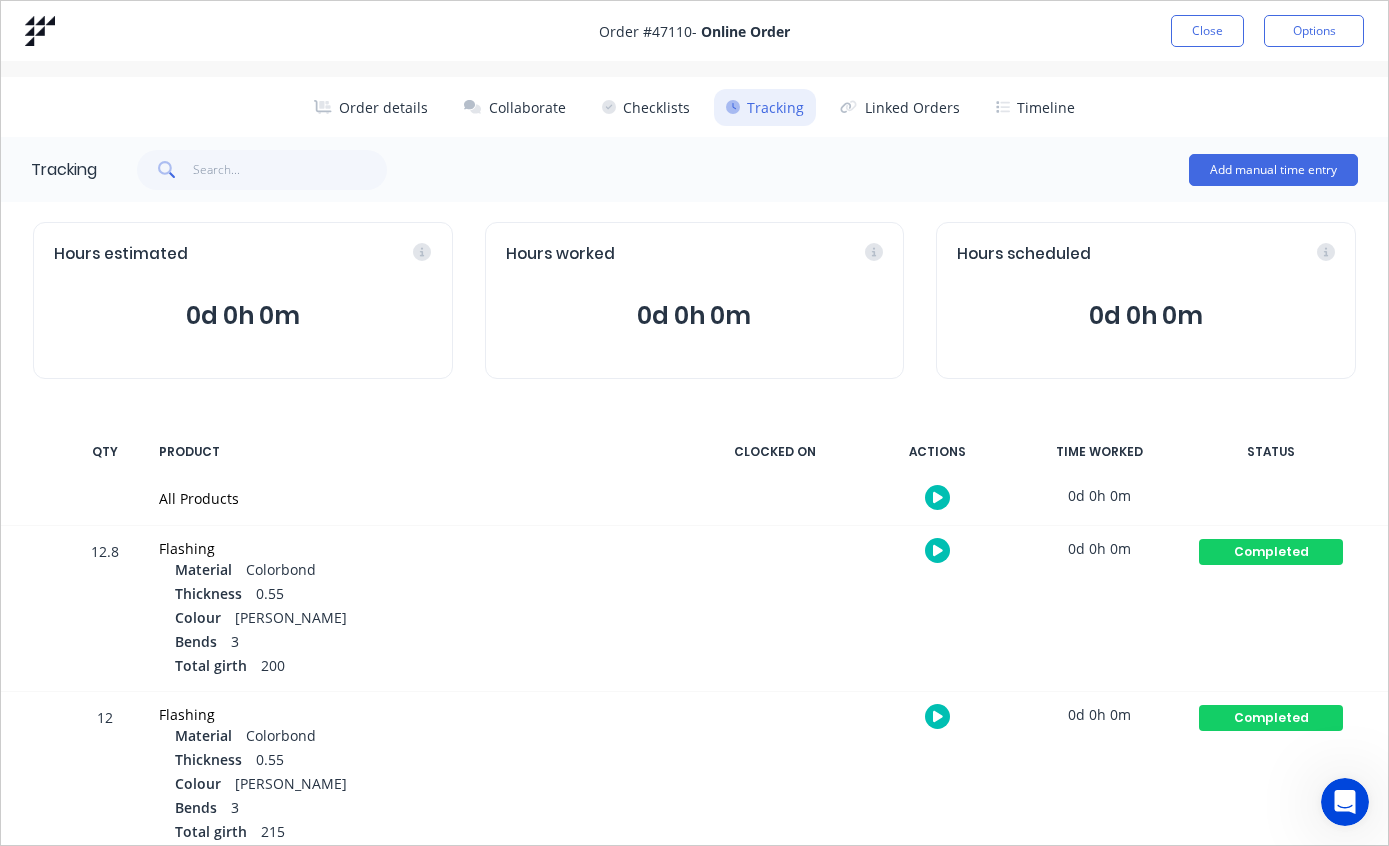 scroll, scrollTop: 0, scrollLeft: 0, axis: both 